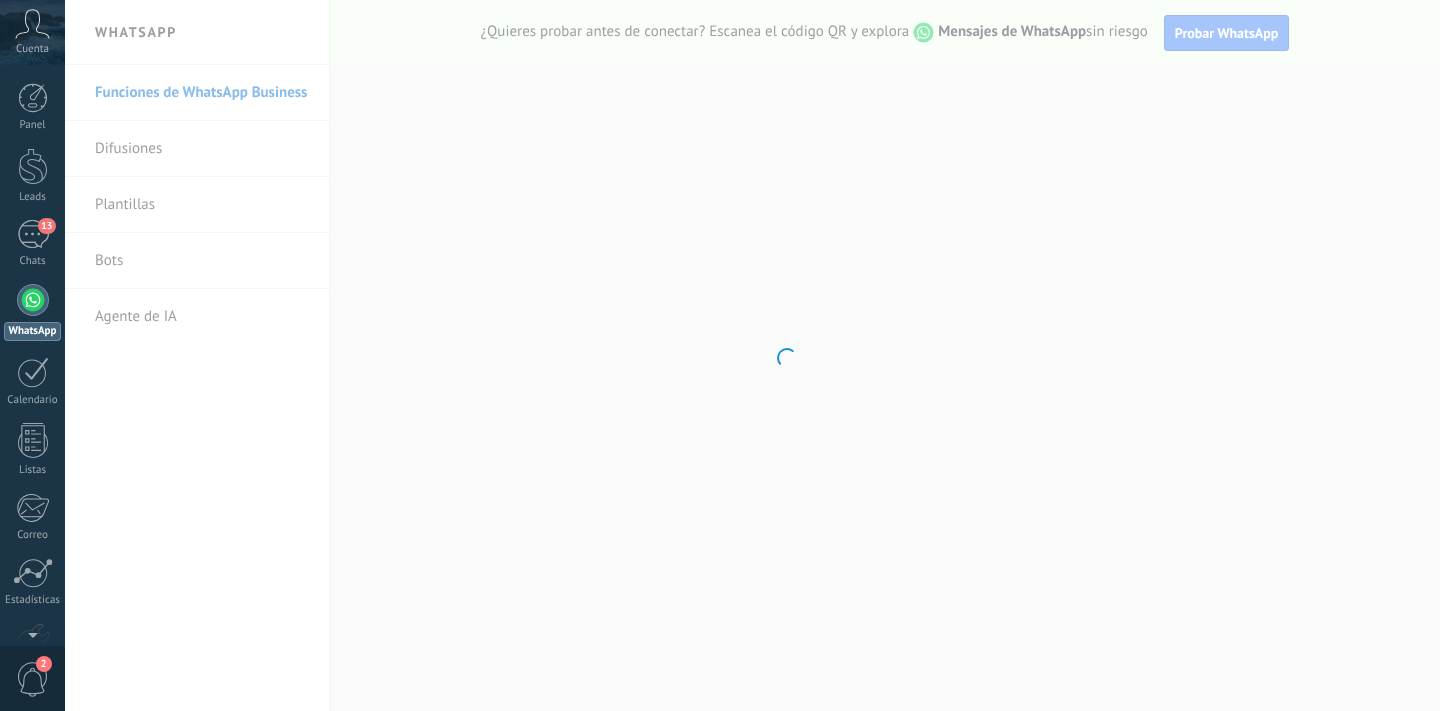 scroll, scrollTop: 0, scrollLeft: 0, axis: both 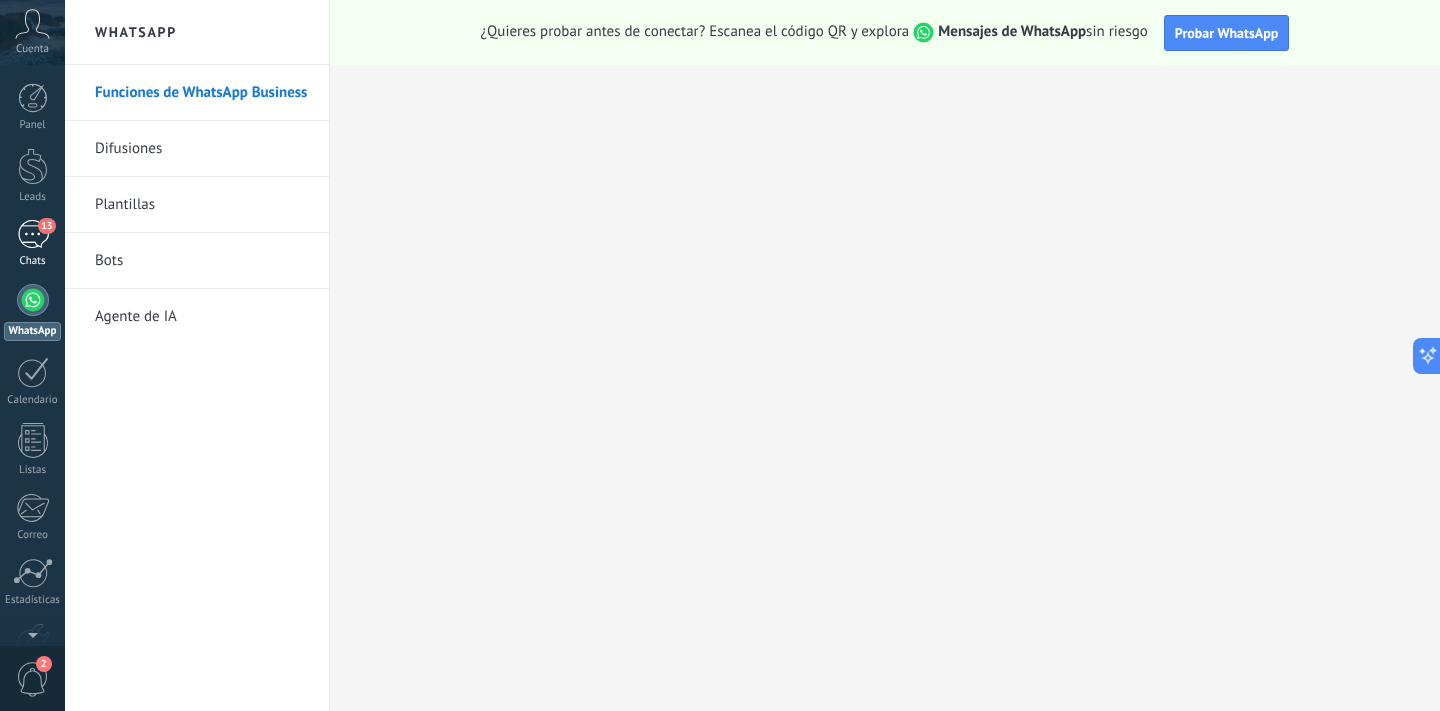 click on "13" at bounding box center (33, 234) 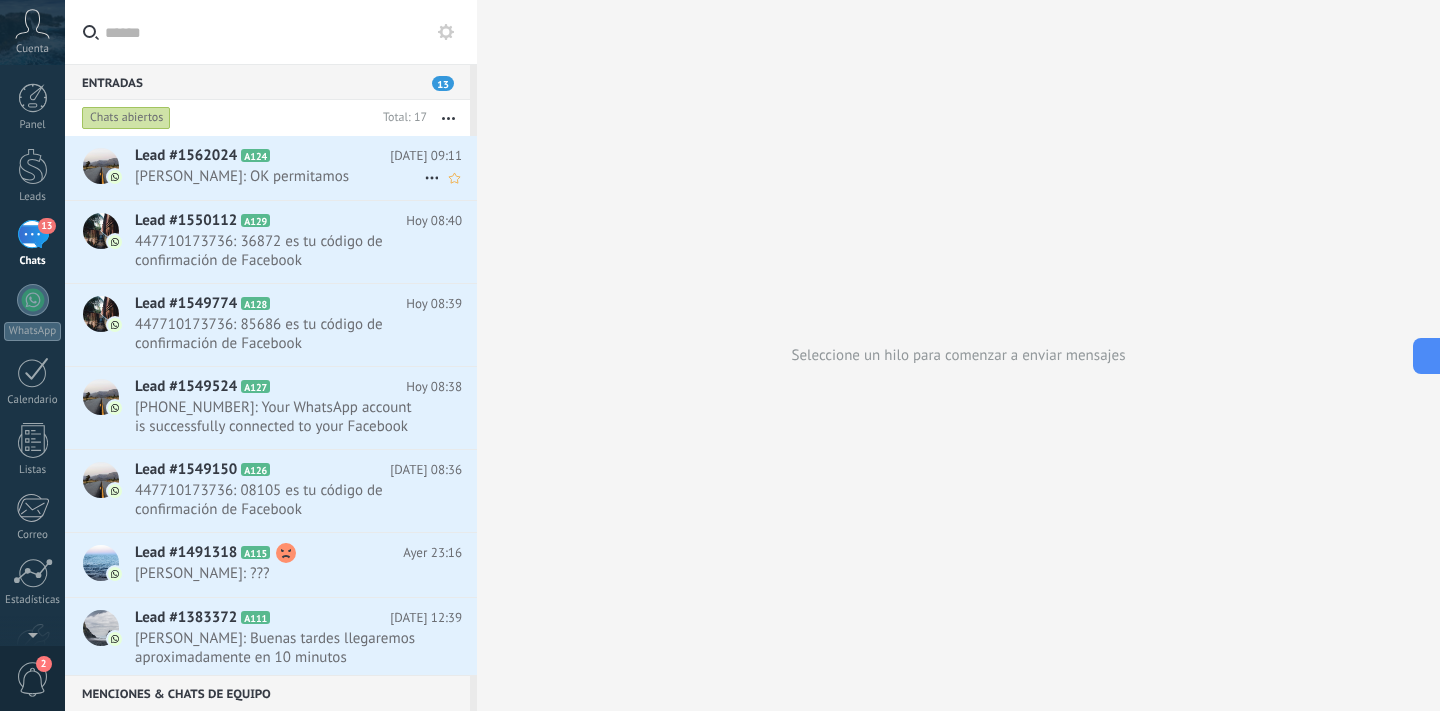 click on "Lead #1562024
A124
[DATE] 09:11
[PERSON_NAME]: OK permitamos" at bounding box center (306, 167) 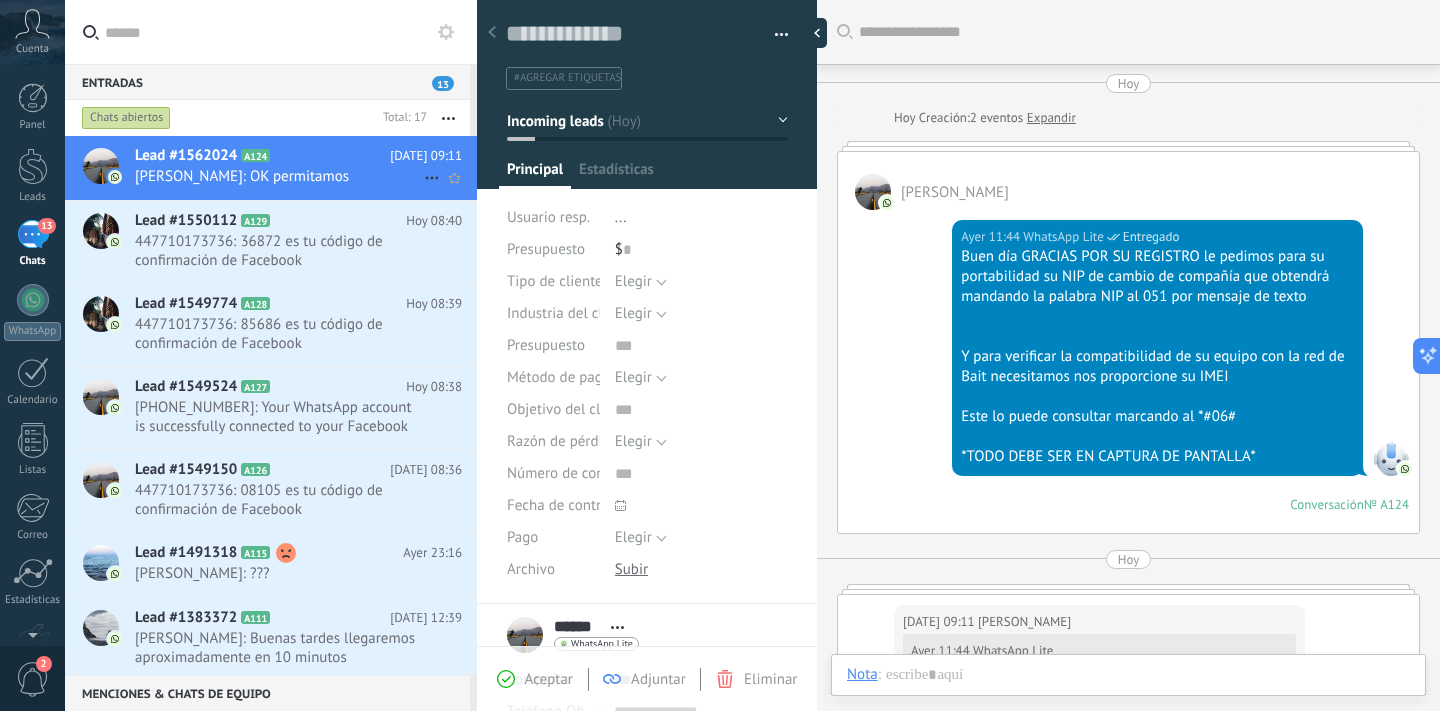 scroll, scrollTop: 330, scrollLeft: 0, axis: vertical 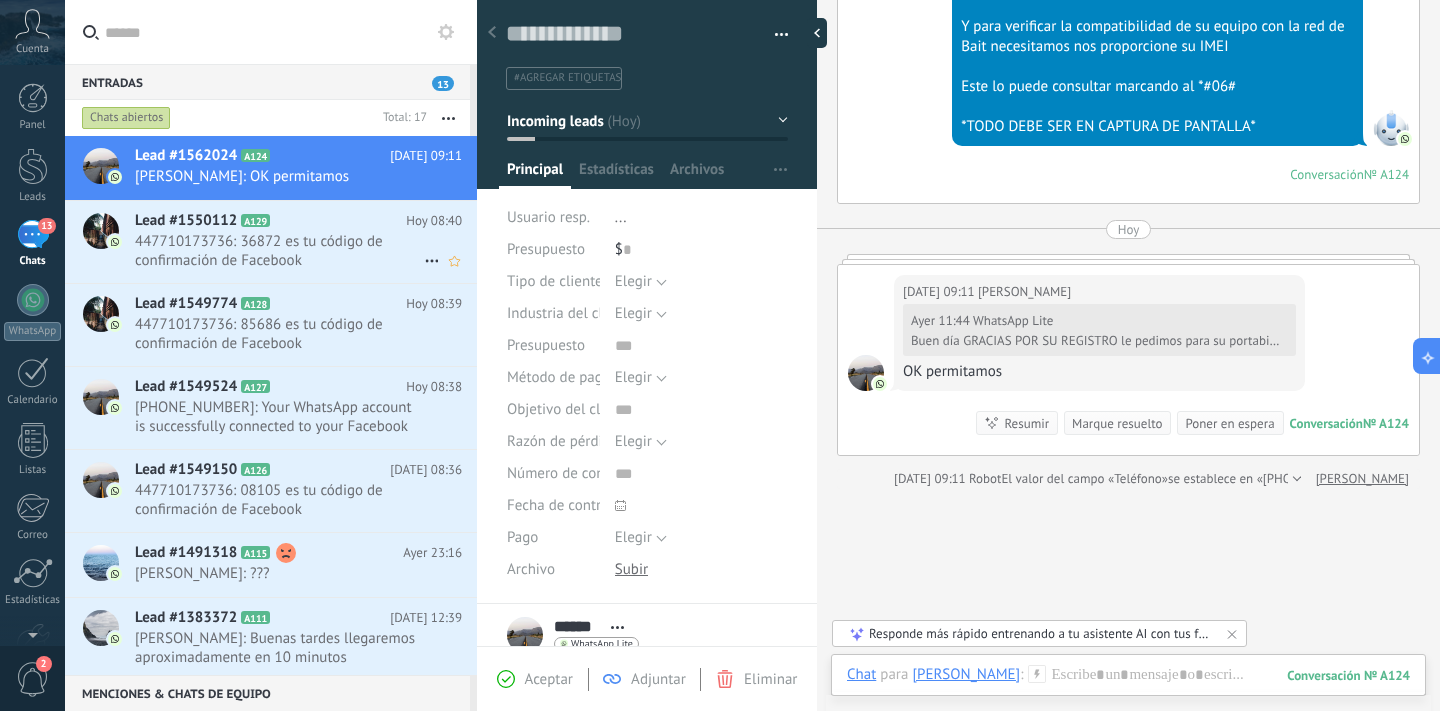 click on "447710173736: 36872 es tu código de confirmación de Facebook" at bounding box center (279, 251) 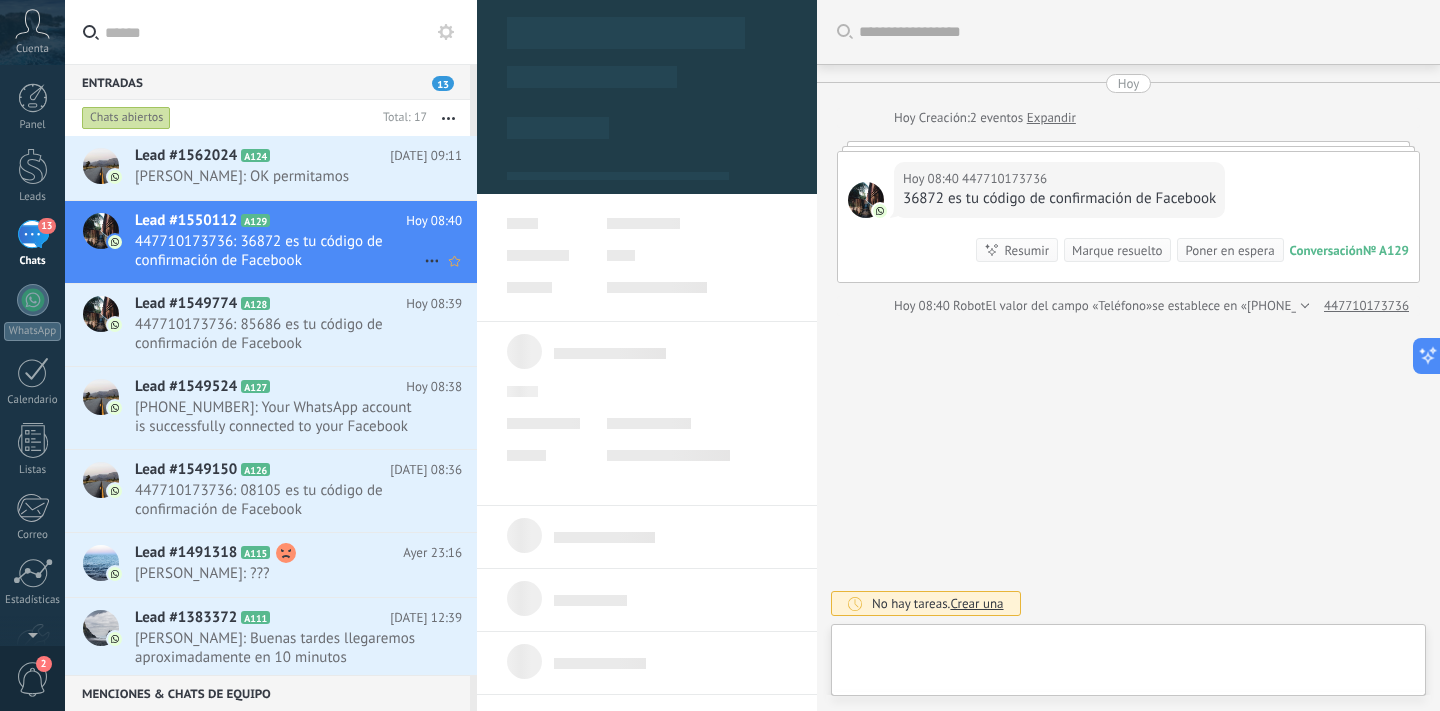 scroll, scrollTop: 30, scrollLeft: 0, axis: vertical 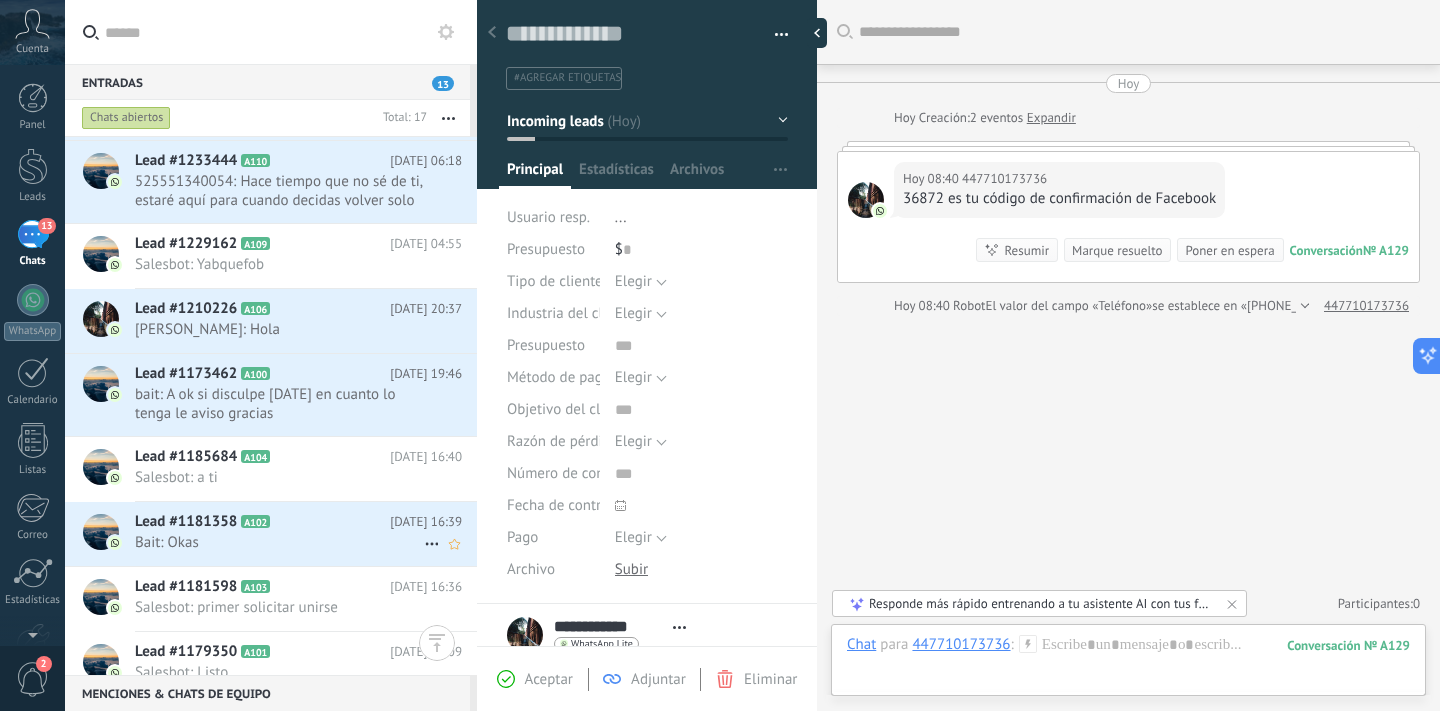click on "Bait: Okas" at bounding box center [279, 542] 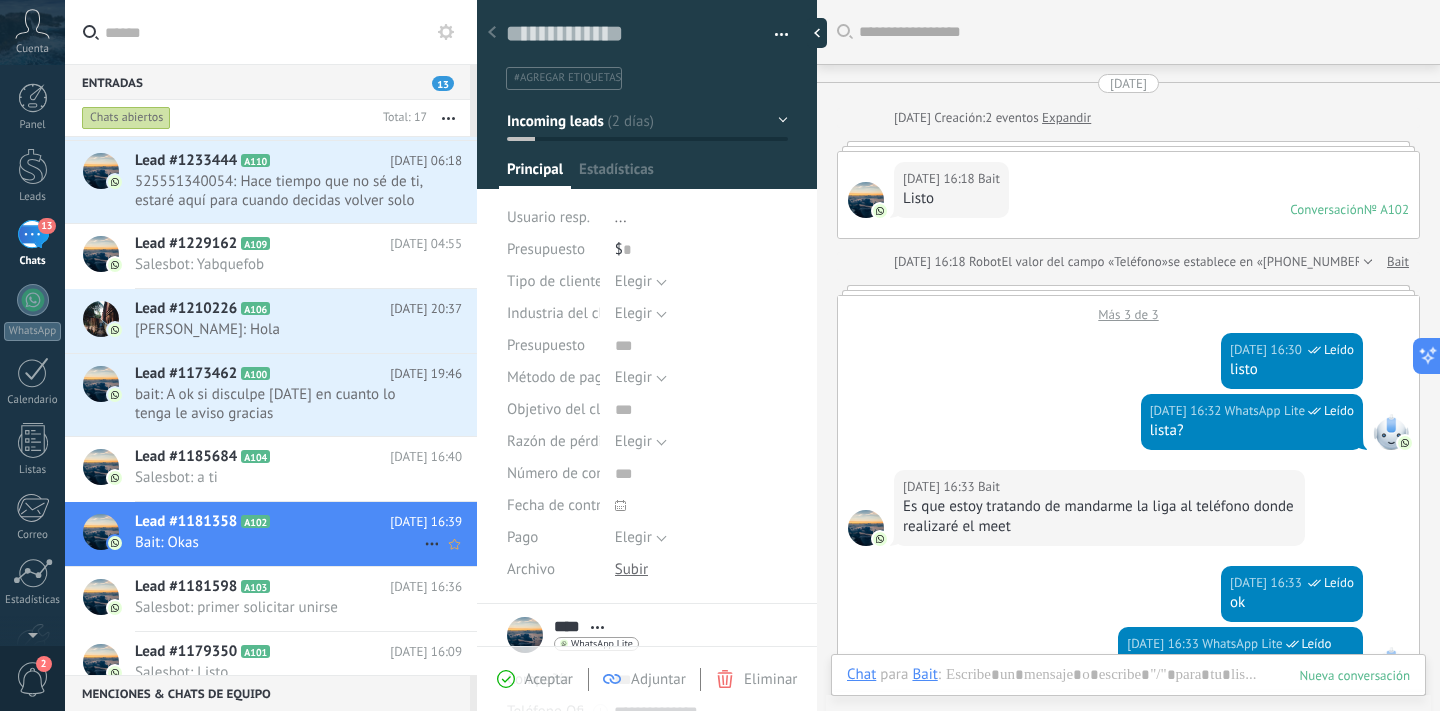 scroll, scrollTop: 30, scrollLeft: 0, axis: vertical 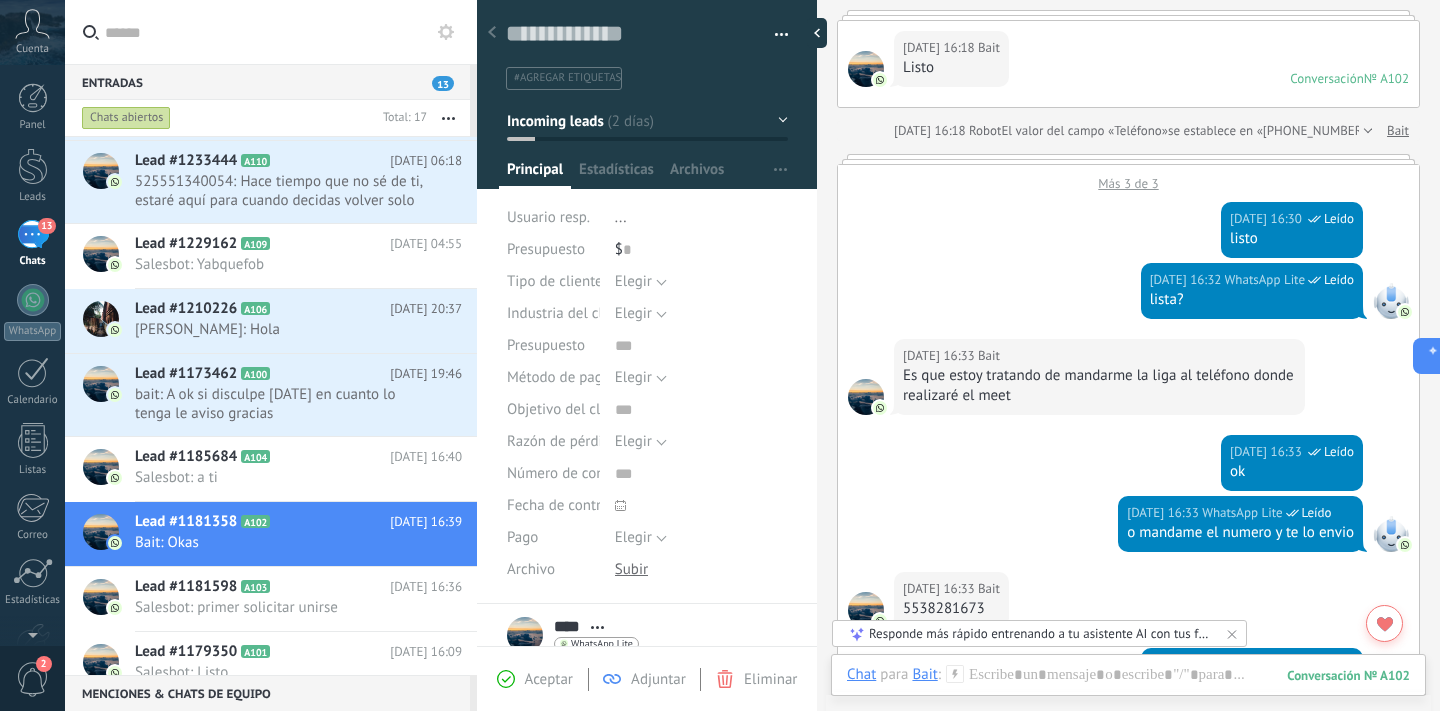 click on "13" at bounding box center [33, 234] 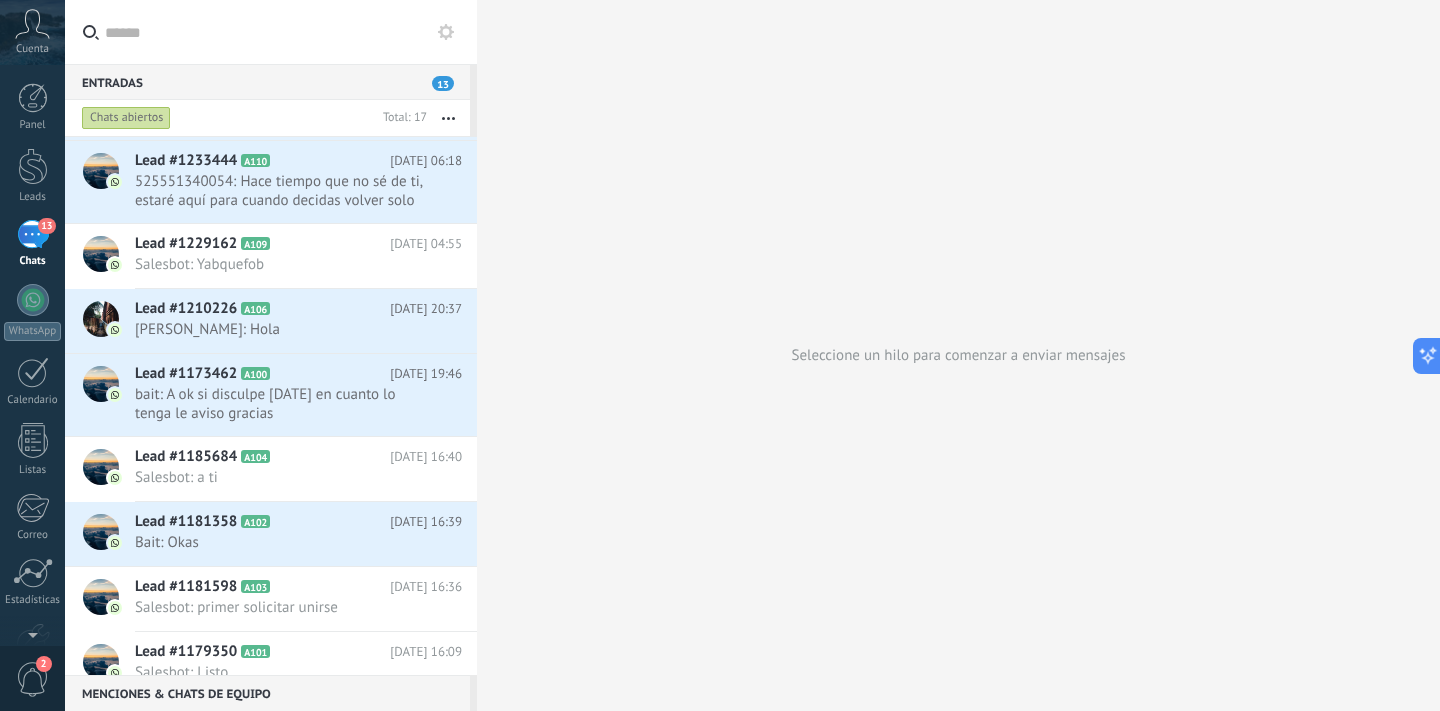 click on "13" at bounding box center [33, 234] 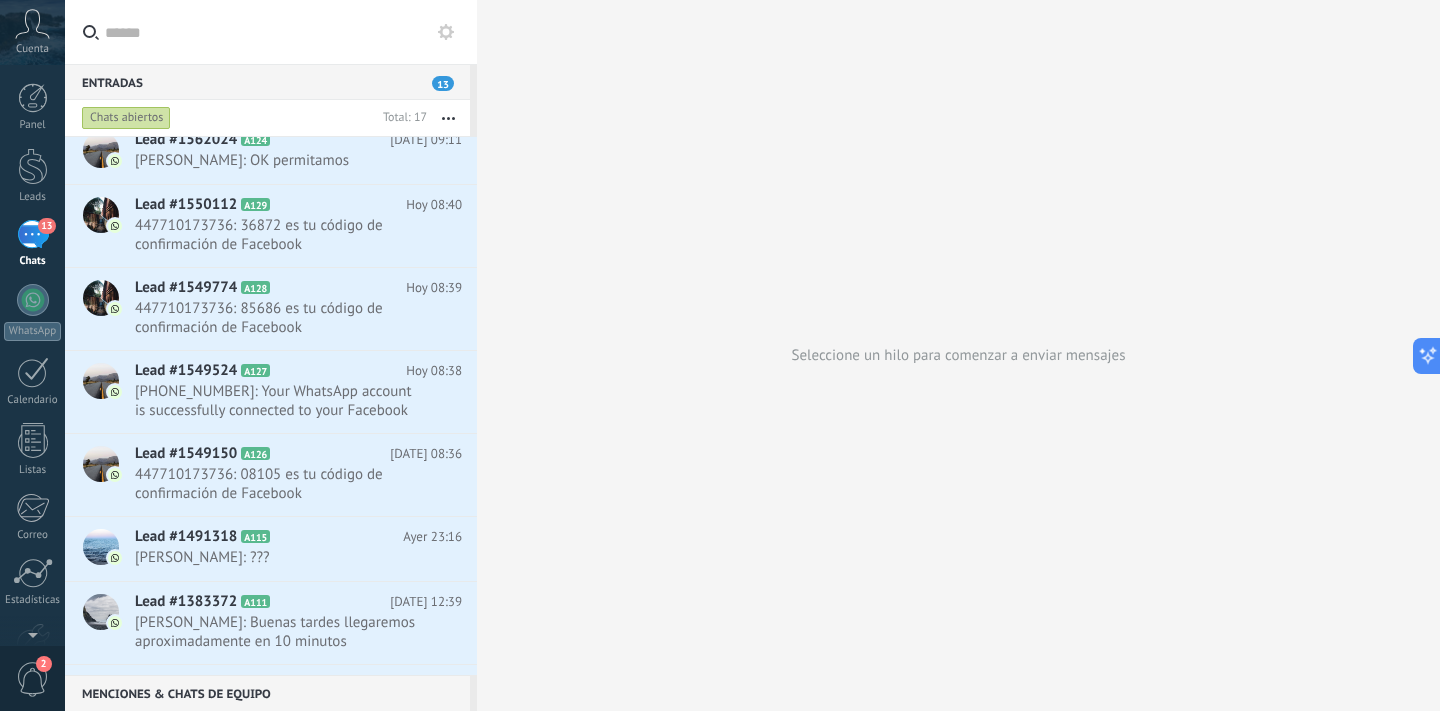 scroll, scrollTop: 3, scrollLeft: 0, axis: vertical 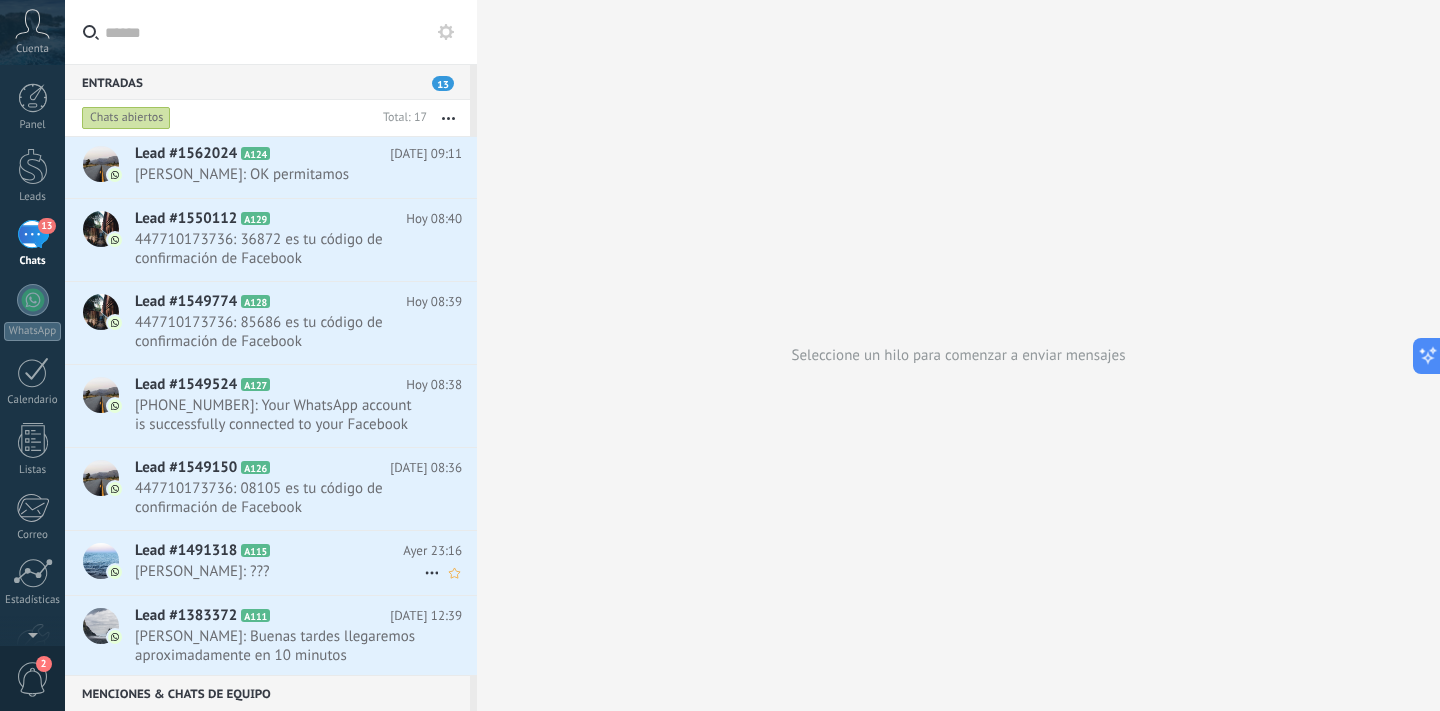 click on "[PERSON_NAME]: ???" at bounding box center (279, 571) 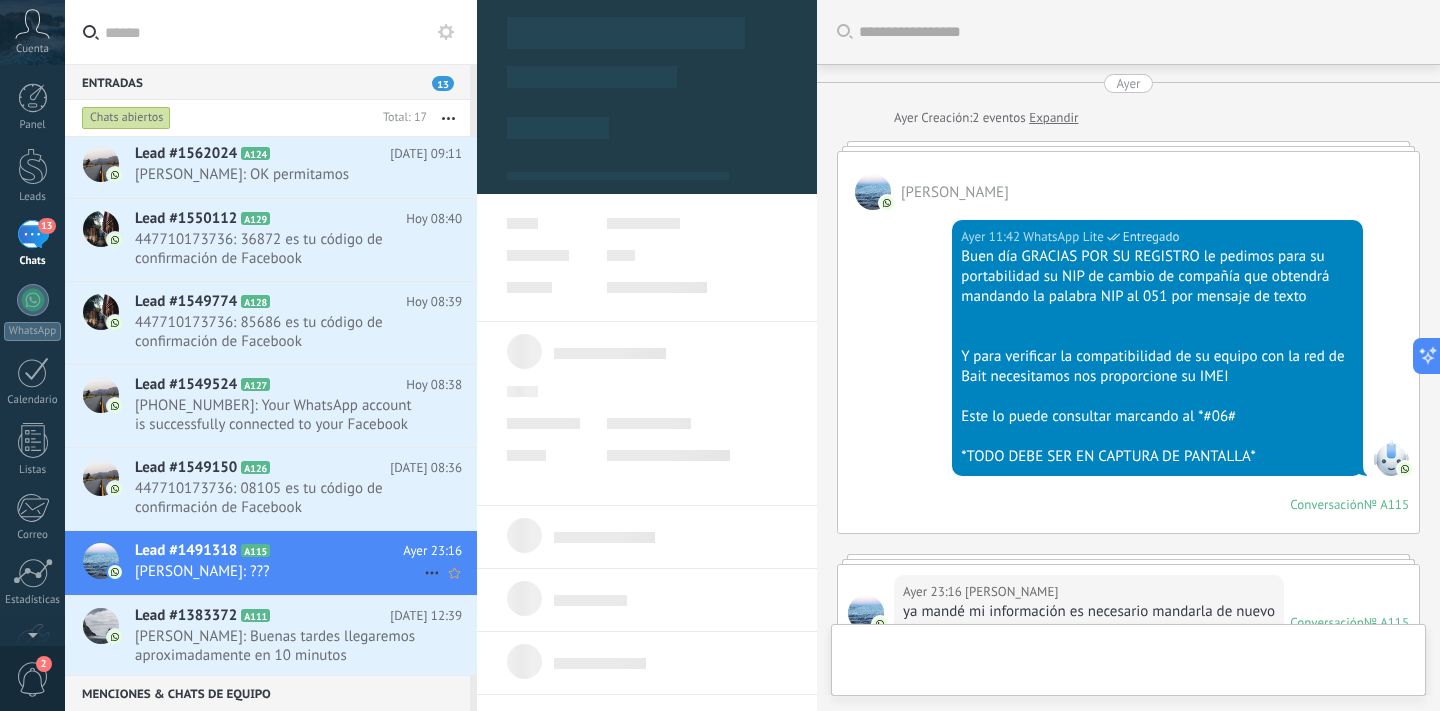 scroll, scrollTop: 479, scrollLeft: 0, axis: vertical 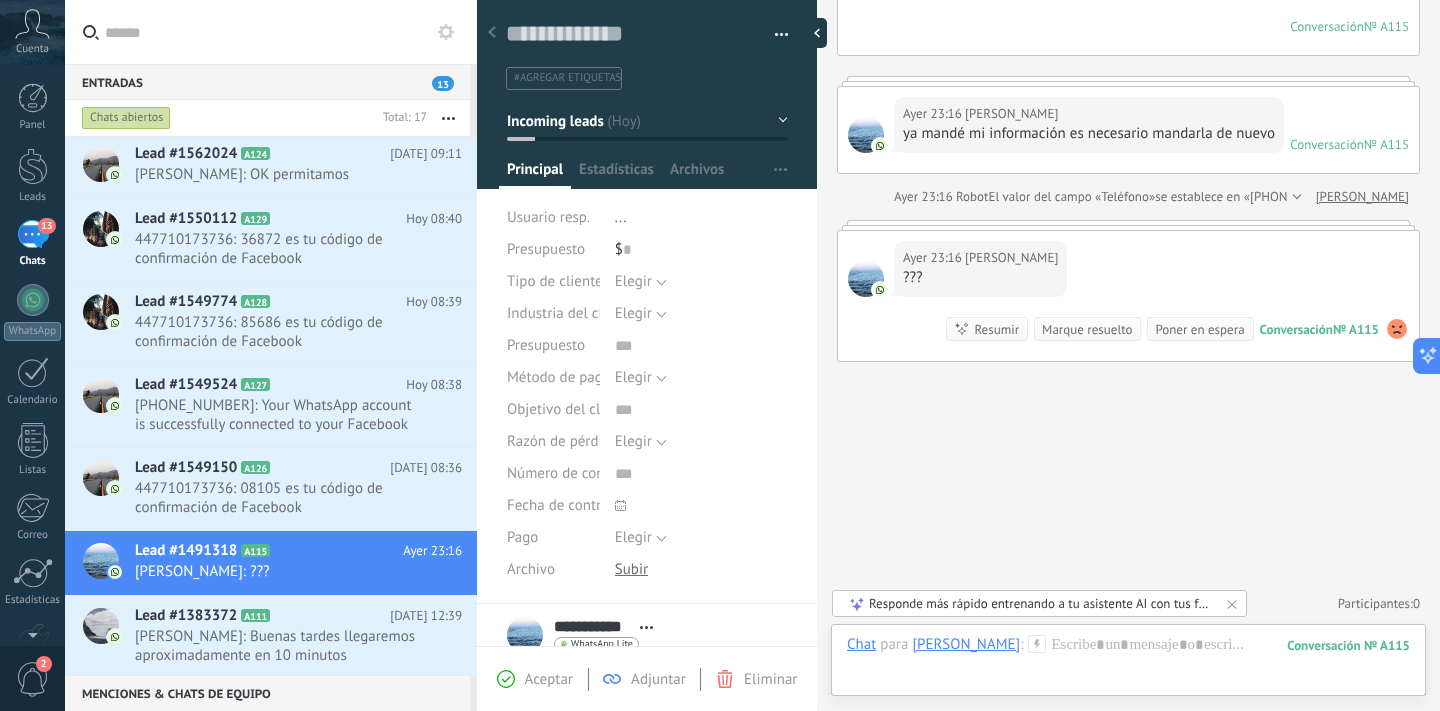 click on "[DATE] 23:16 [PERSON_NAME]  ??? Conversación  № A115 Conversación № A115 Resumir Resumir Marque resuelto Poner en espera" at bounding box center [1128, 296] 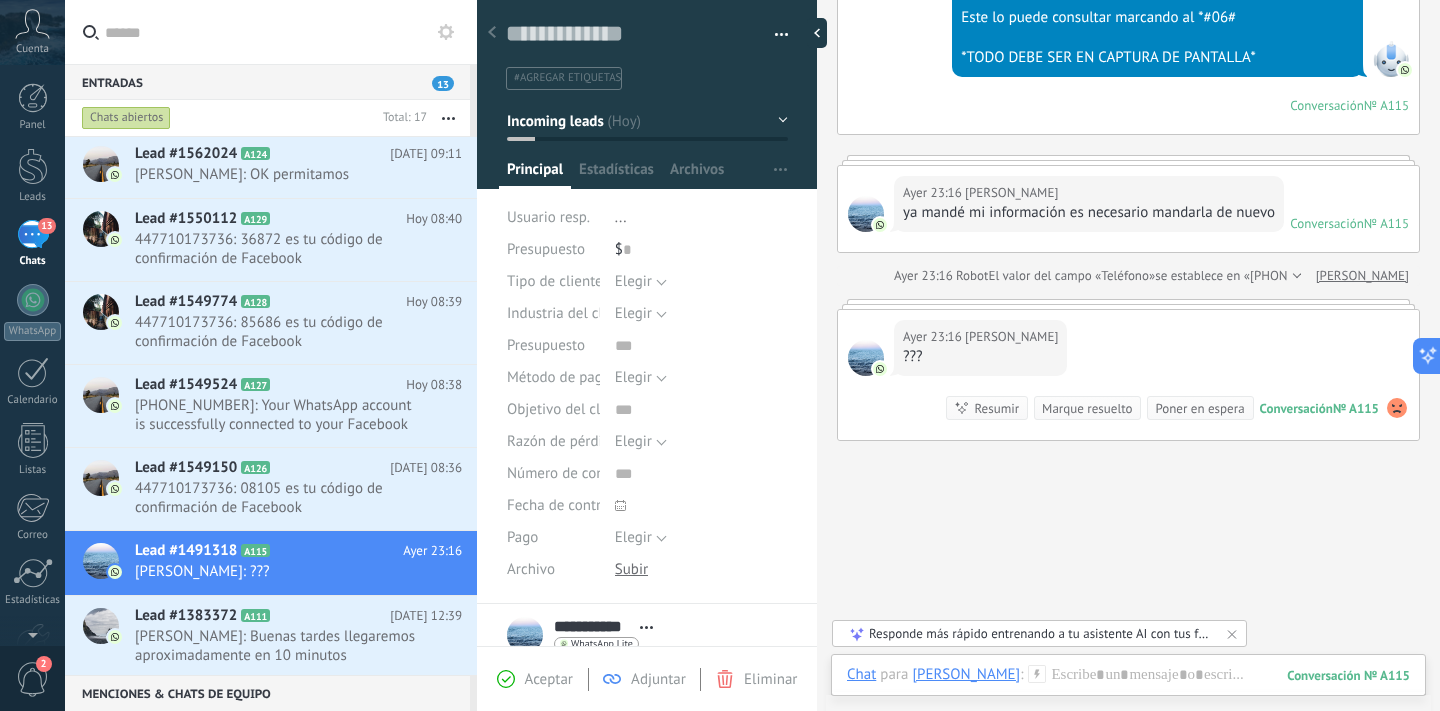 scroll, scrollTop: 480, scrollLeft: 0, axis: vertical 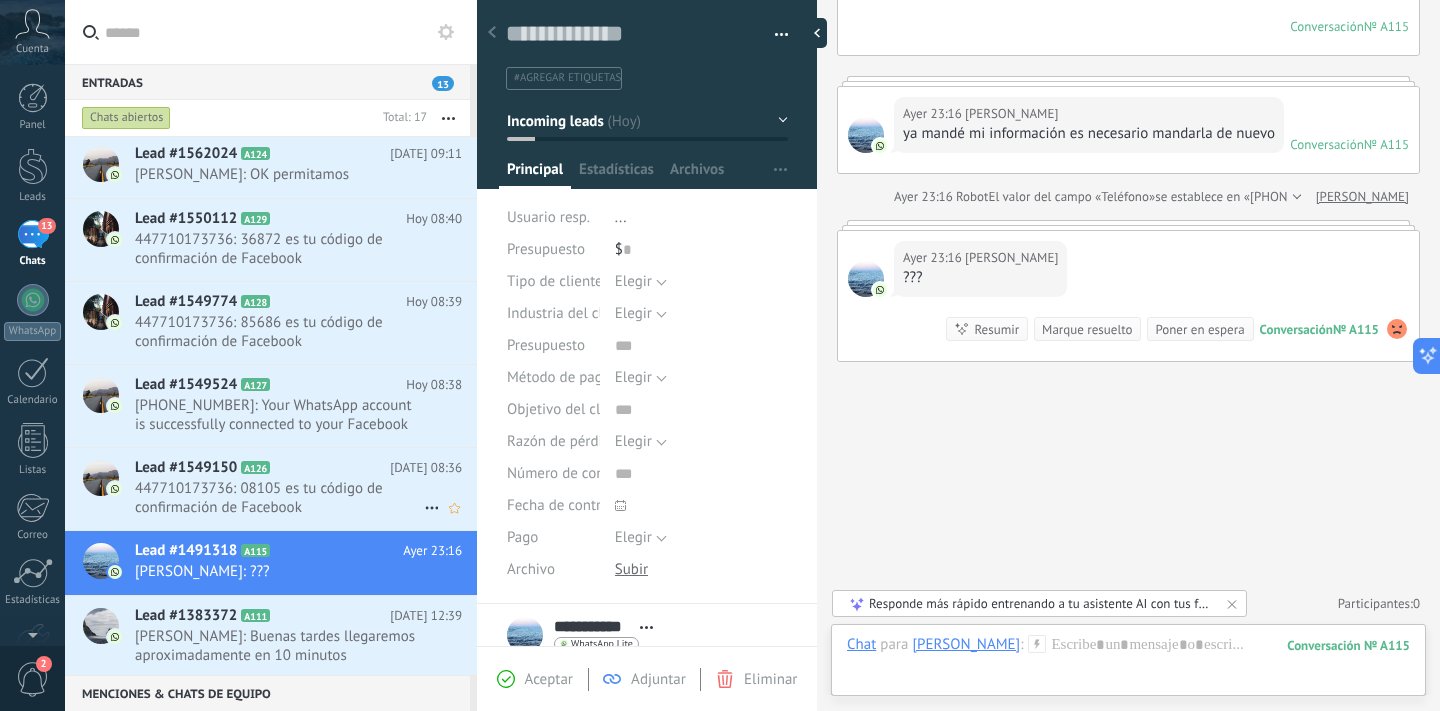 click on "447710173736: 08105 es tu código de confirmación de Facebook" at bounding box center (279, 498) 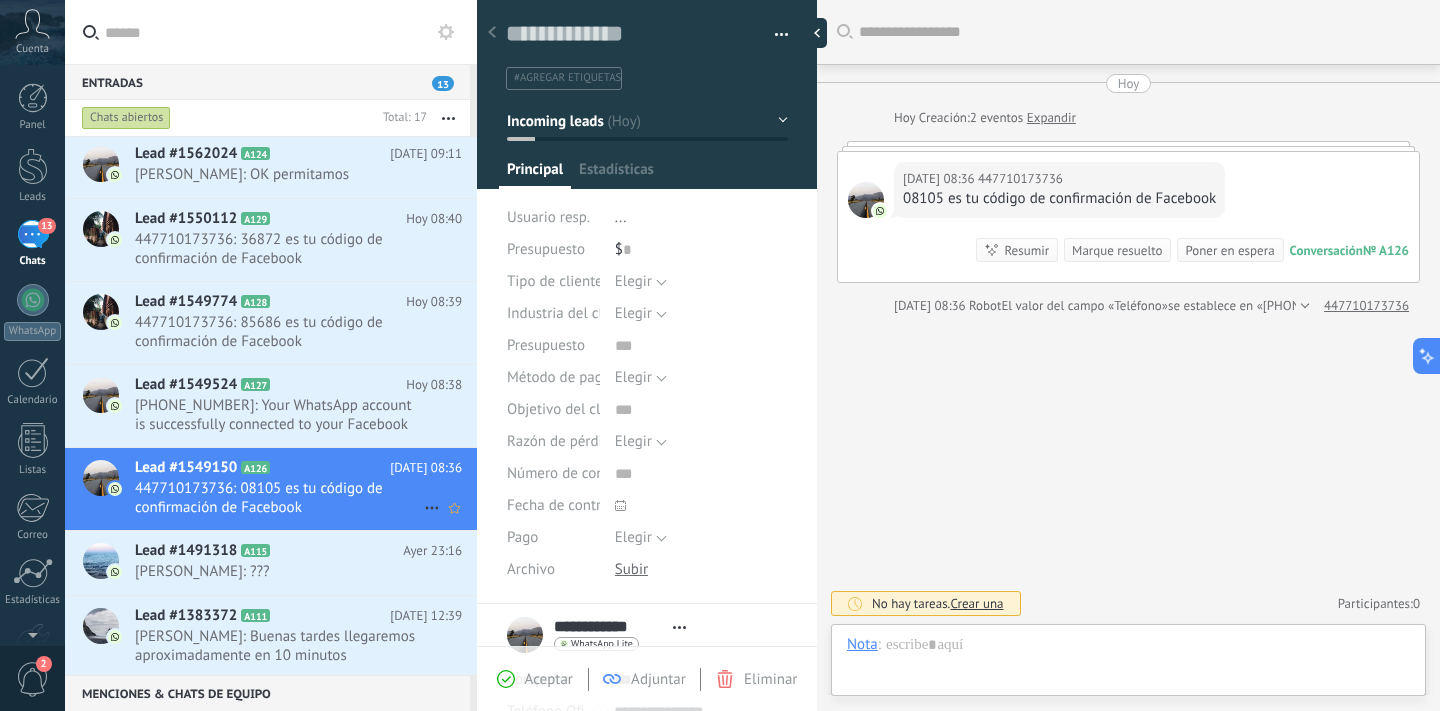 scroll, scrollTop: 30, scrollLeft: 0, axis: vertical 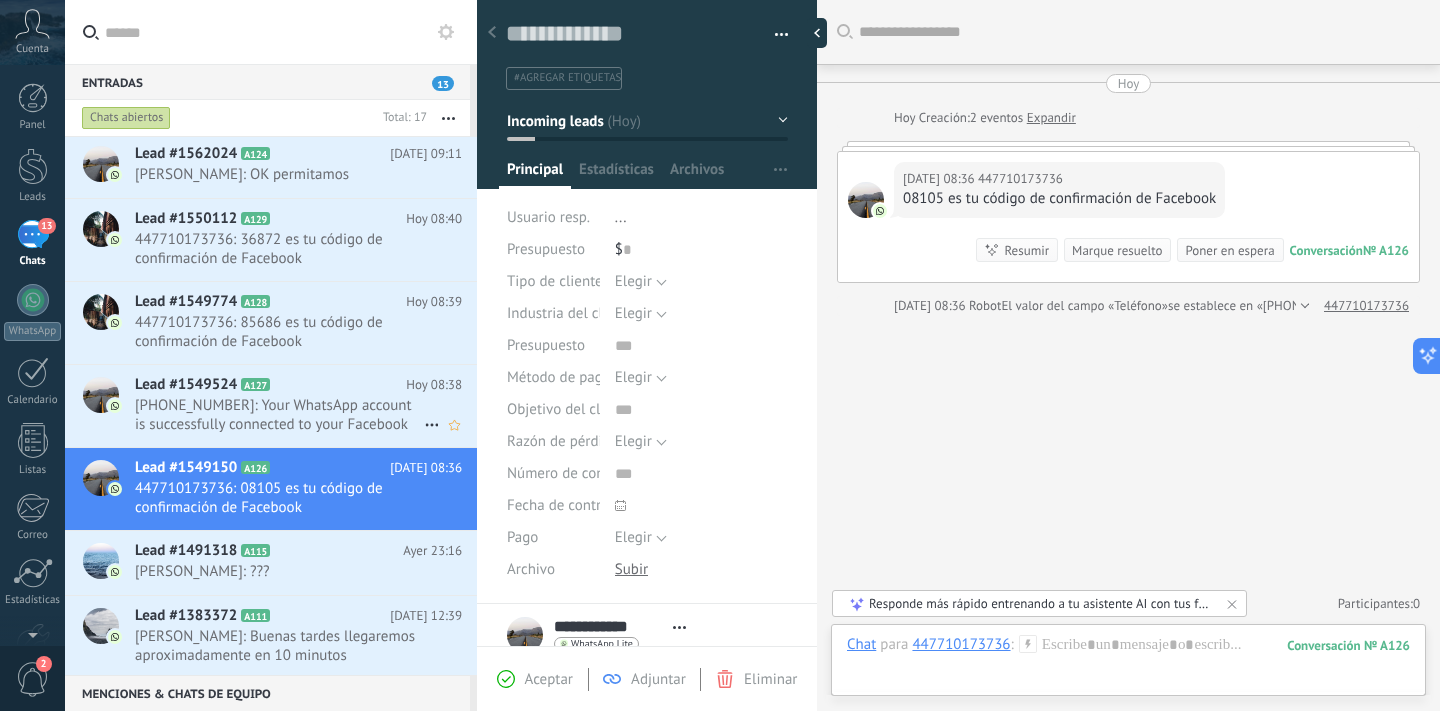 click on "[PHONE_NUMBER]: Your WhatsApp account is successfully connected to your Facebook Page and added to the Más megas business port..." at bounding box center [279, 415] 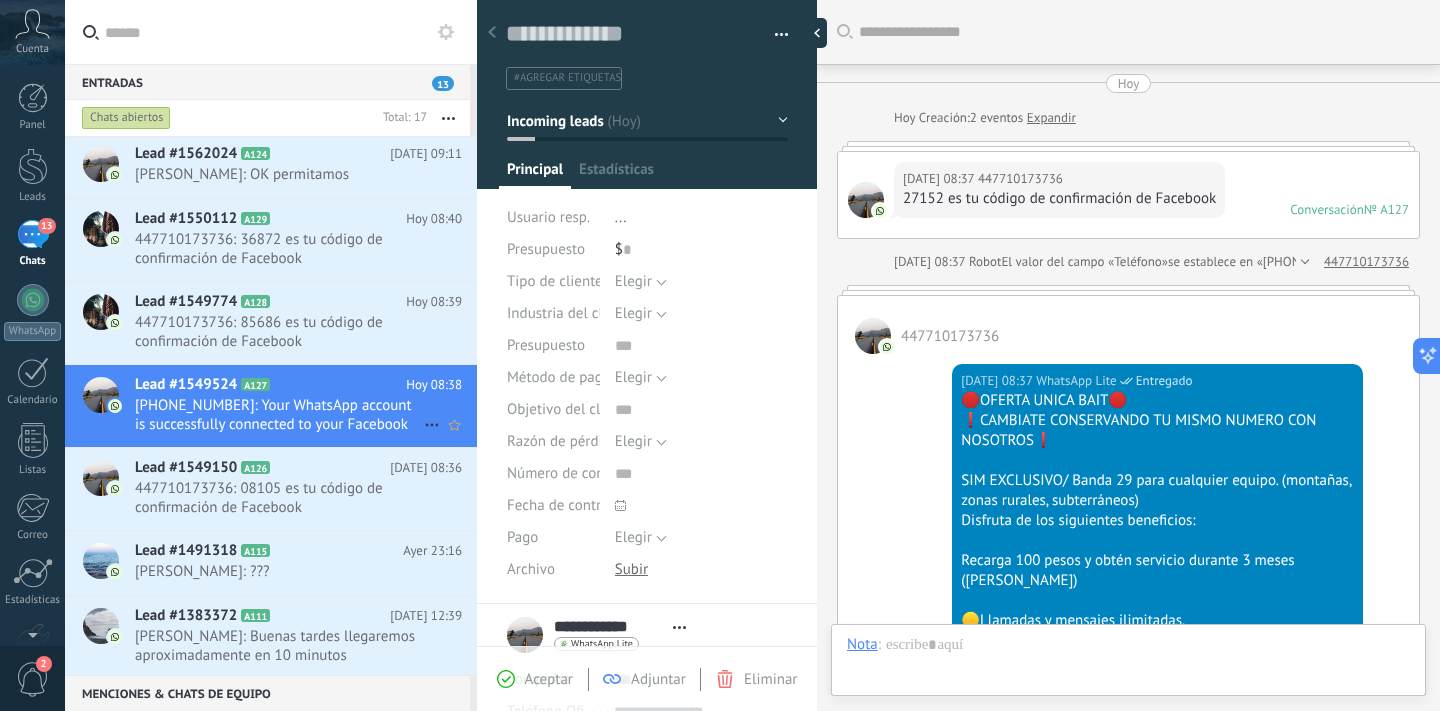 scroll, scrollTop: 30, scrollLeft: 0, axis: vertical 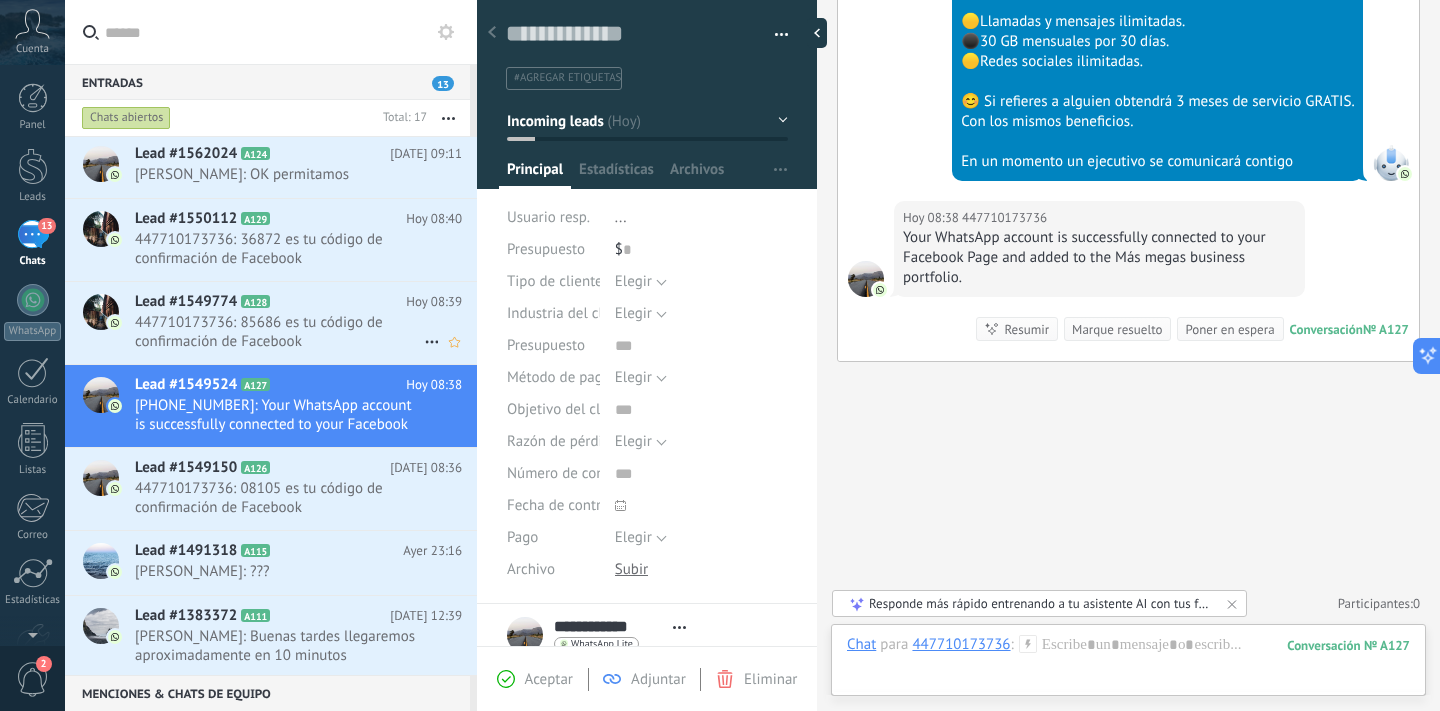 click on "447710173736: 85686 es tu código de confirmación de Facebook" at bounding box center [279, 332] 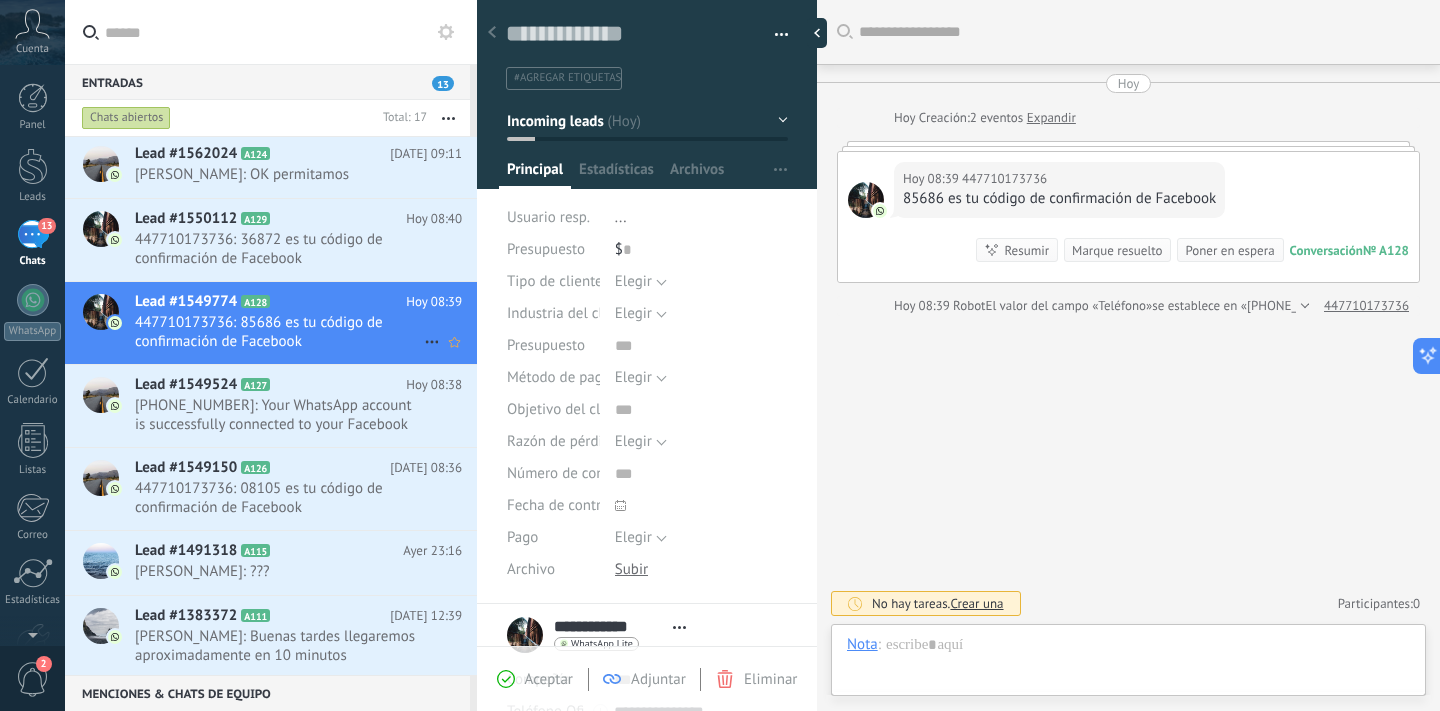 scroll, scrollTop: 30, scrollLeft: 0, axis: vertical 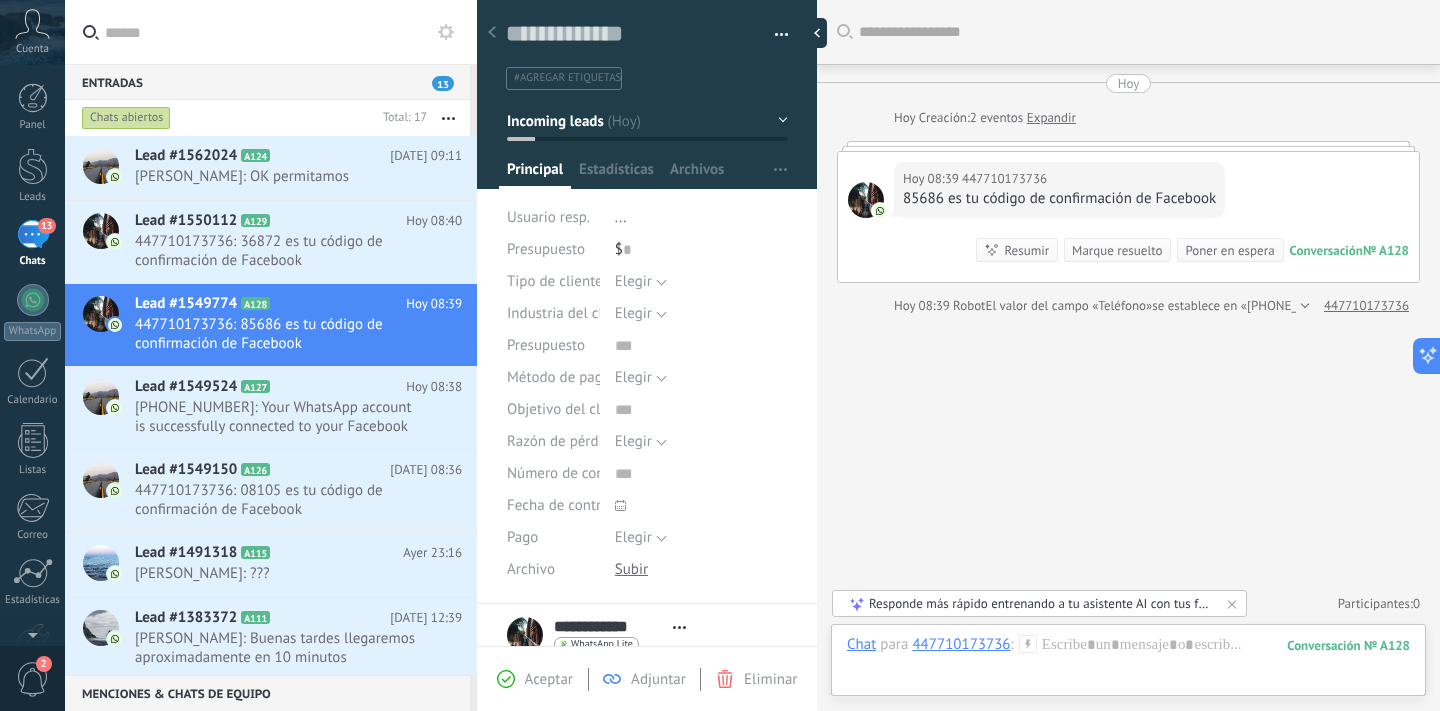 click on "13" at bounding box center (443, 83) 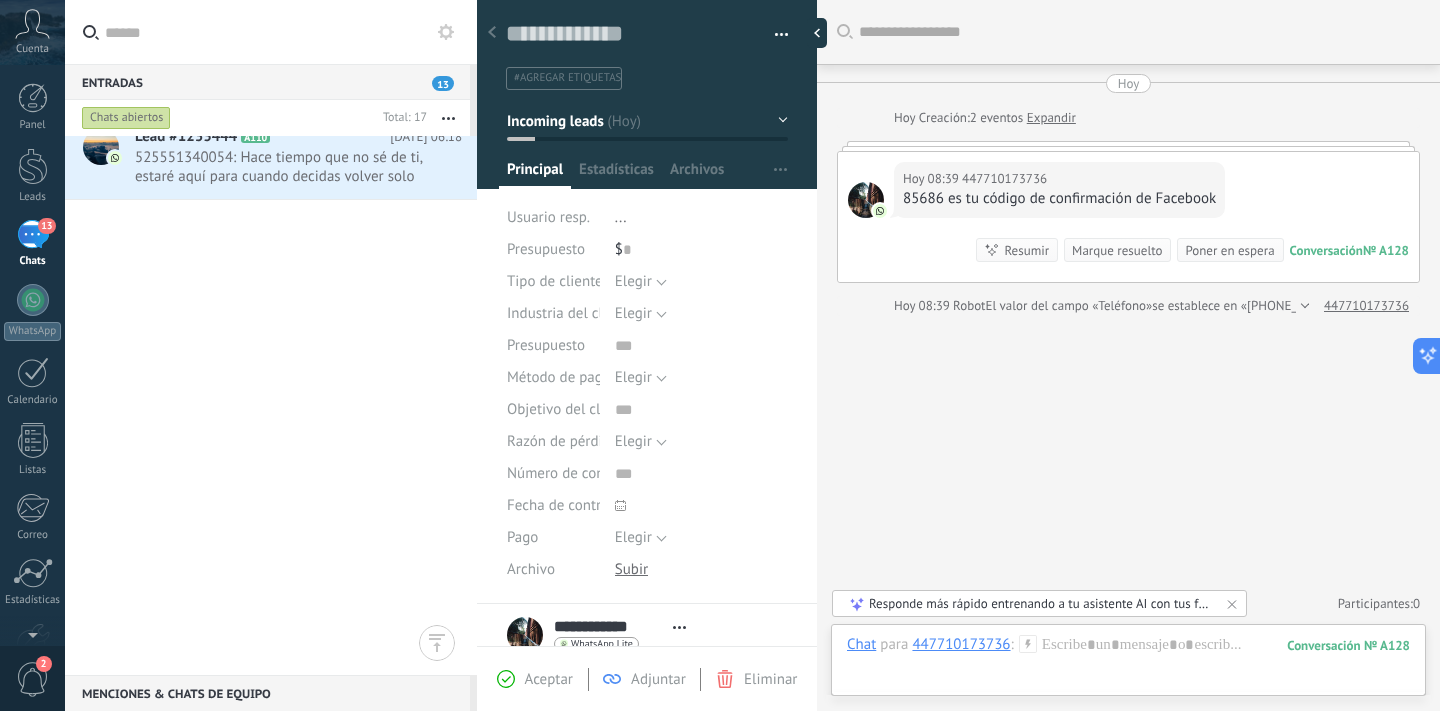 scroll, scrollTop: 0, scrollLeft: 0, axis: both 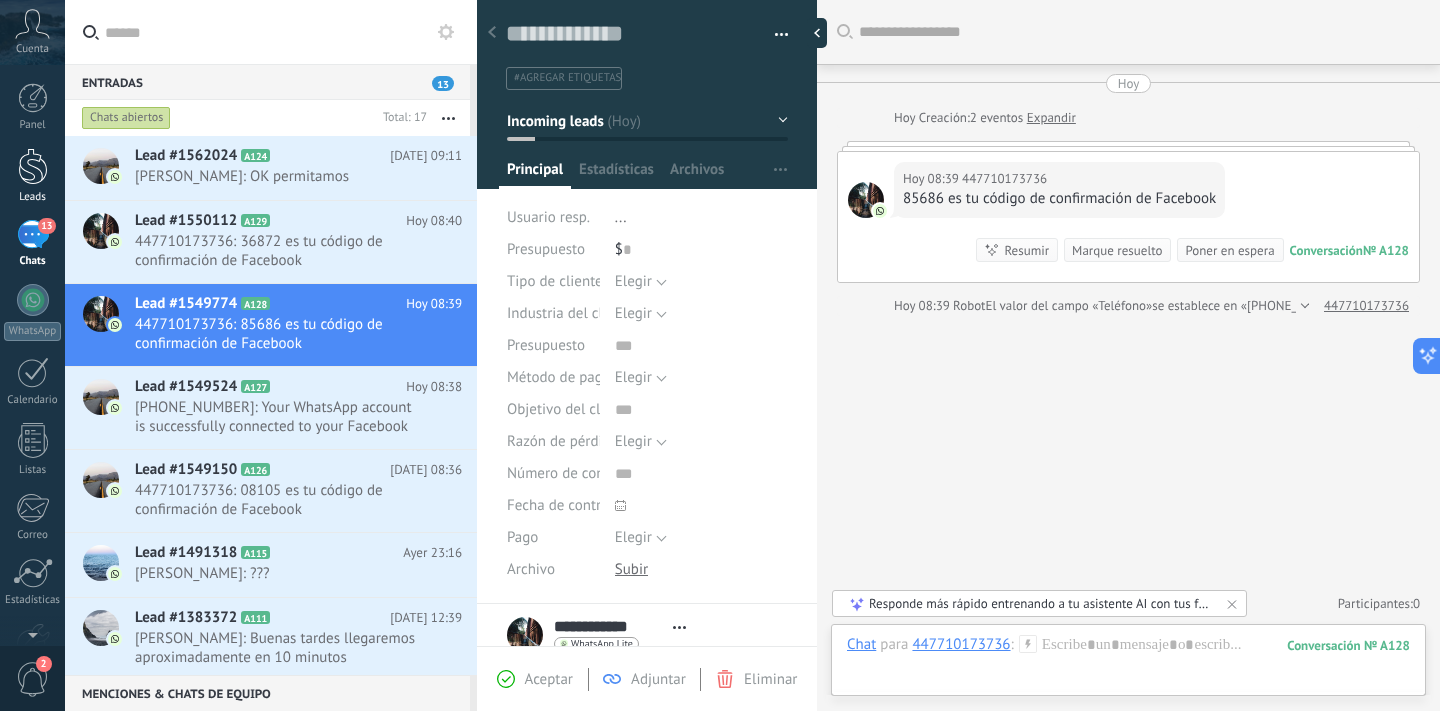 click at bounding box center [33, 166] 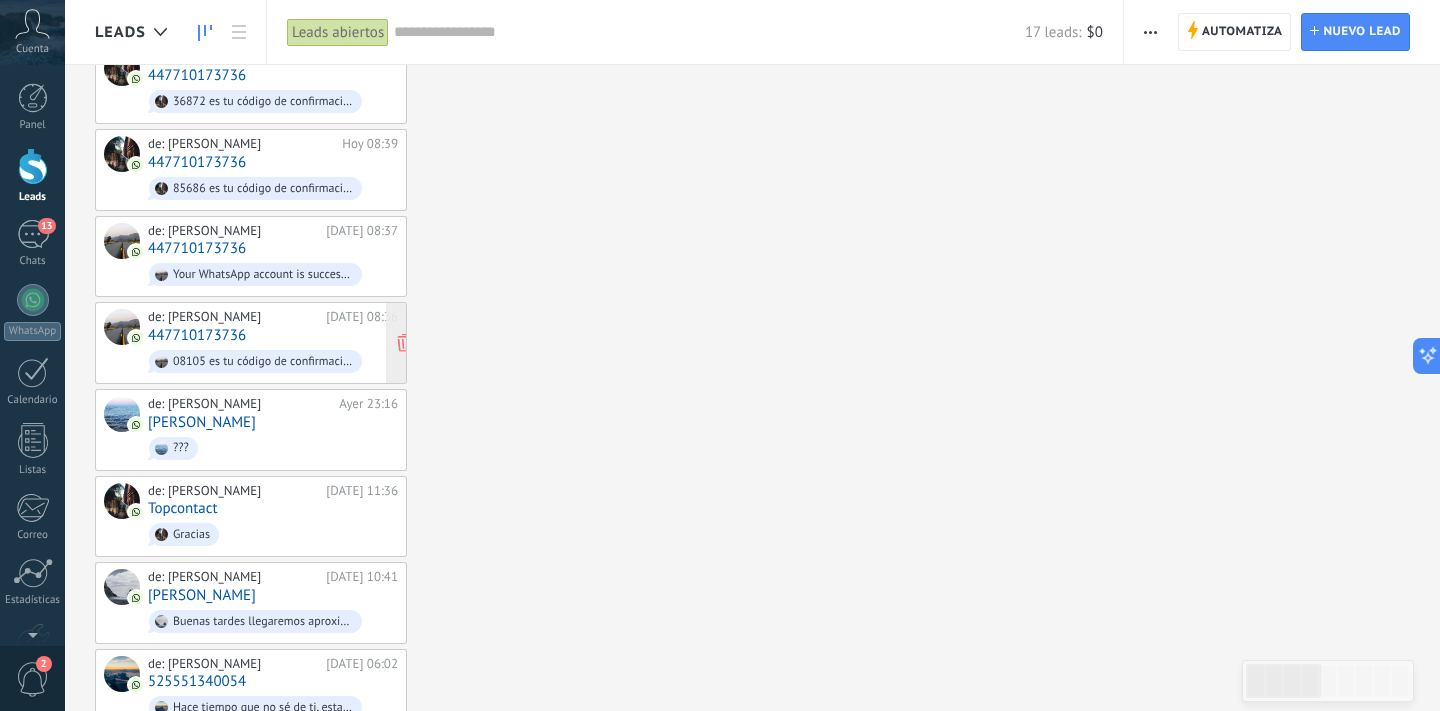 scroll, scrollTop: 0, scrollLeft: 0, axis: both 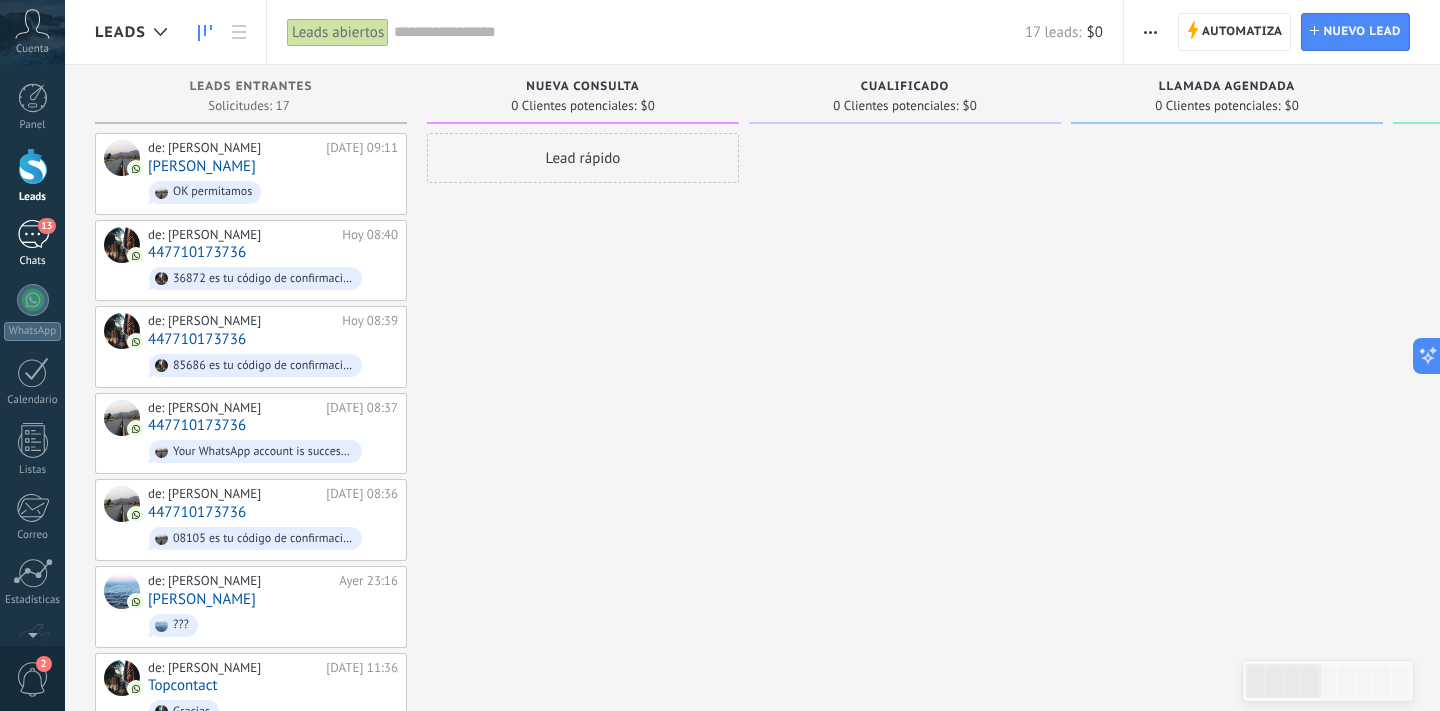 click on "13" at bounding box center [33, 234] 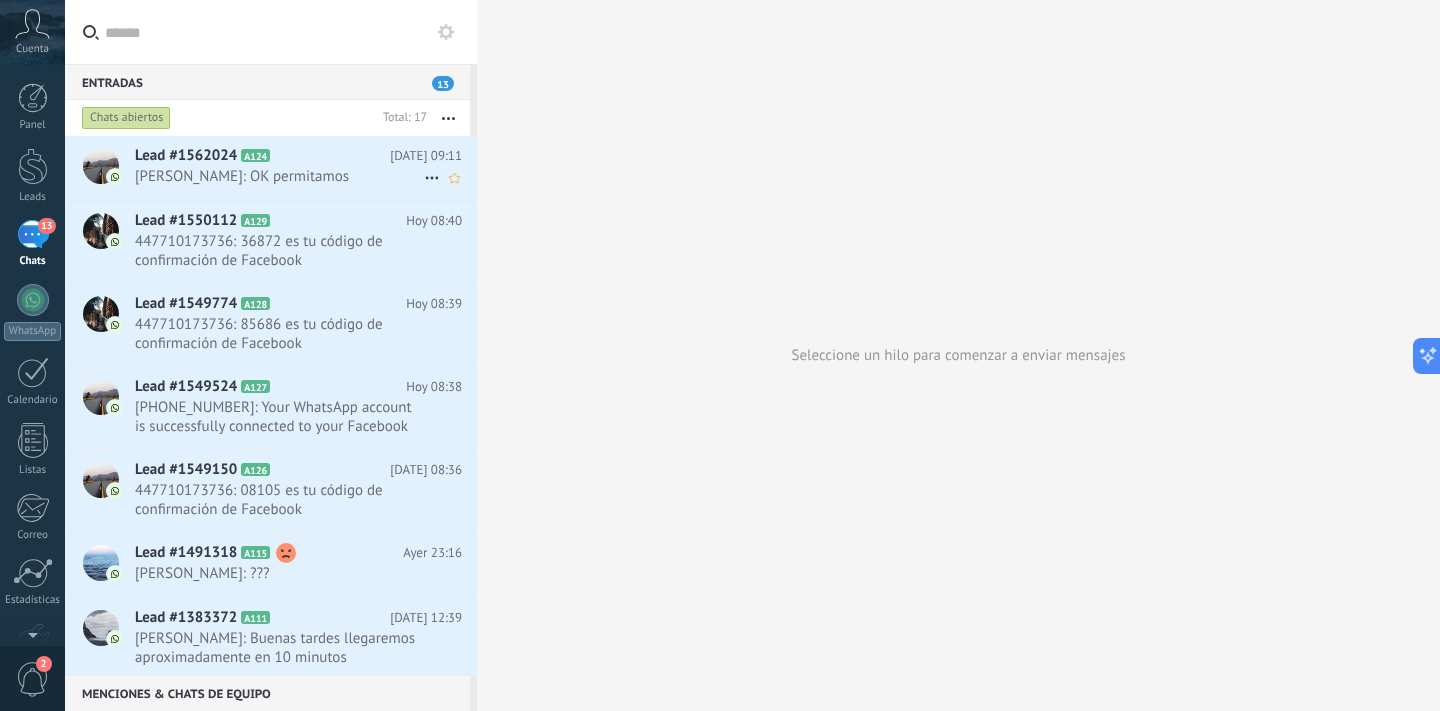 click on "[PERSON_NAME]: OK permitamos" at bounding box center (279, 176) 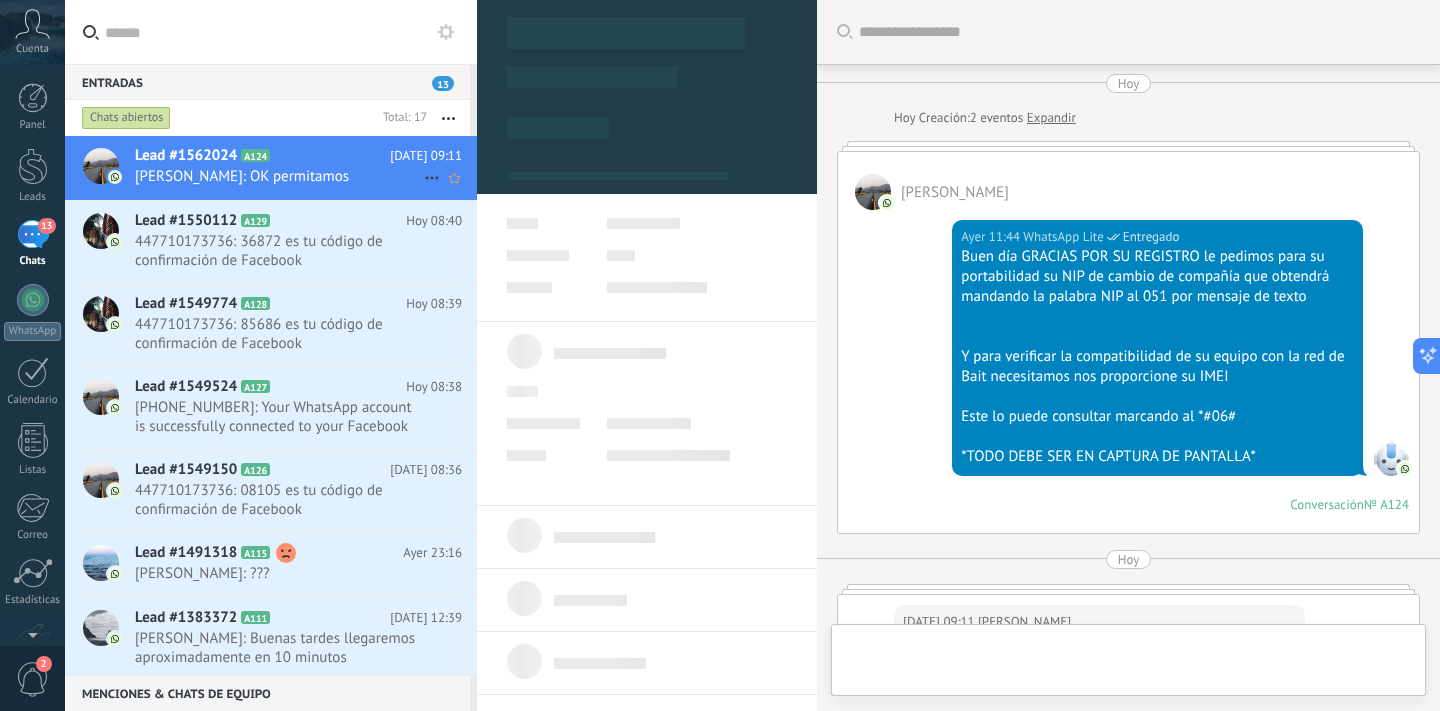 scroll, scrollTop: 30, scrollLeft: 0, axis: vertical 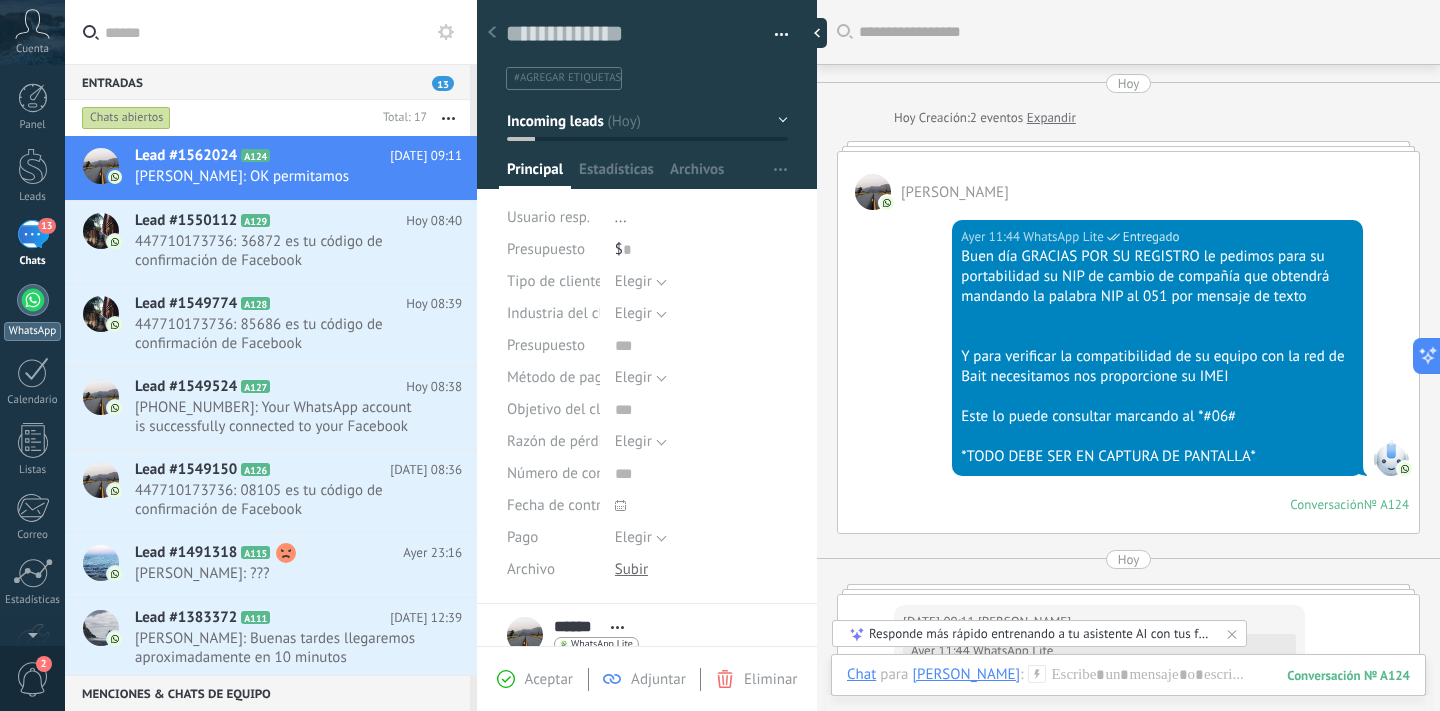 click at bounding box center (33, 300) 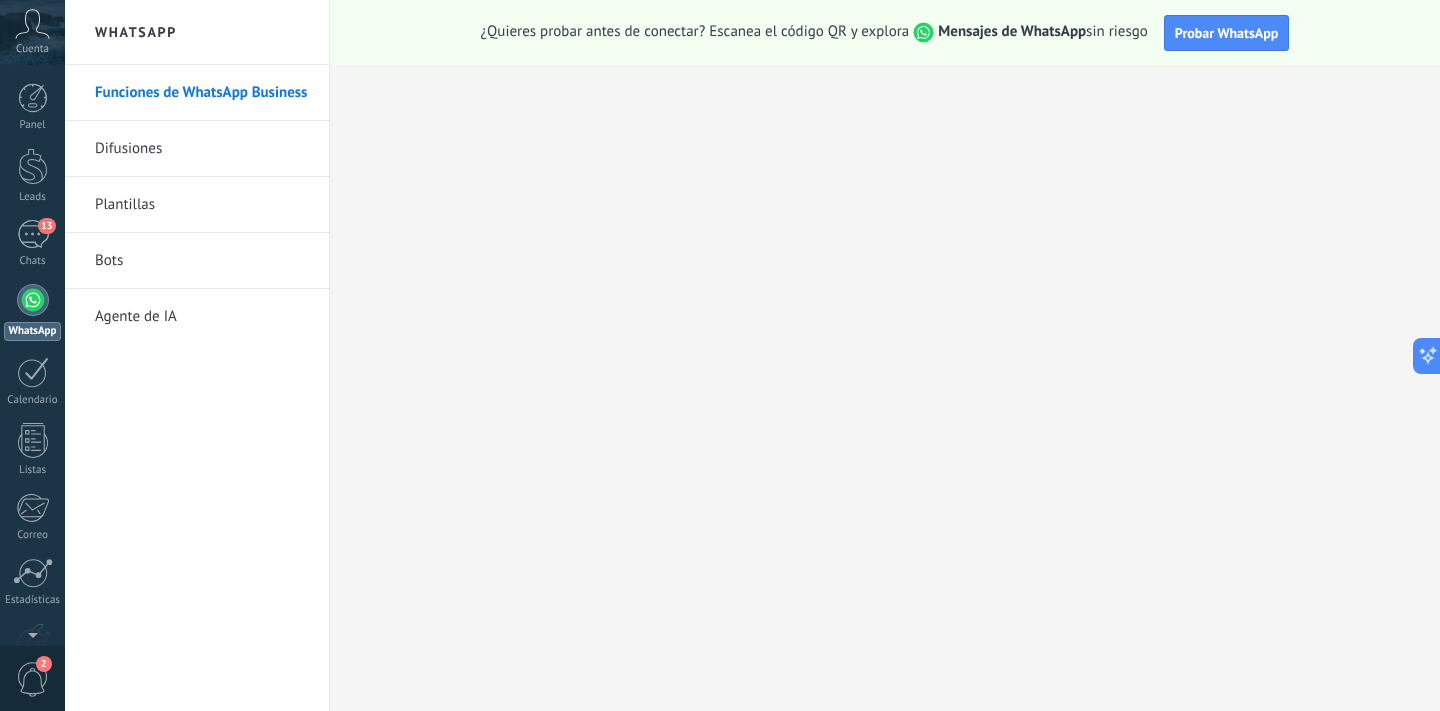 click on "Difusiones" at bounding box center (202, 149) 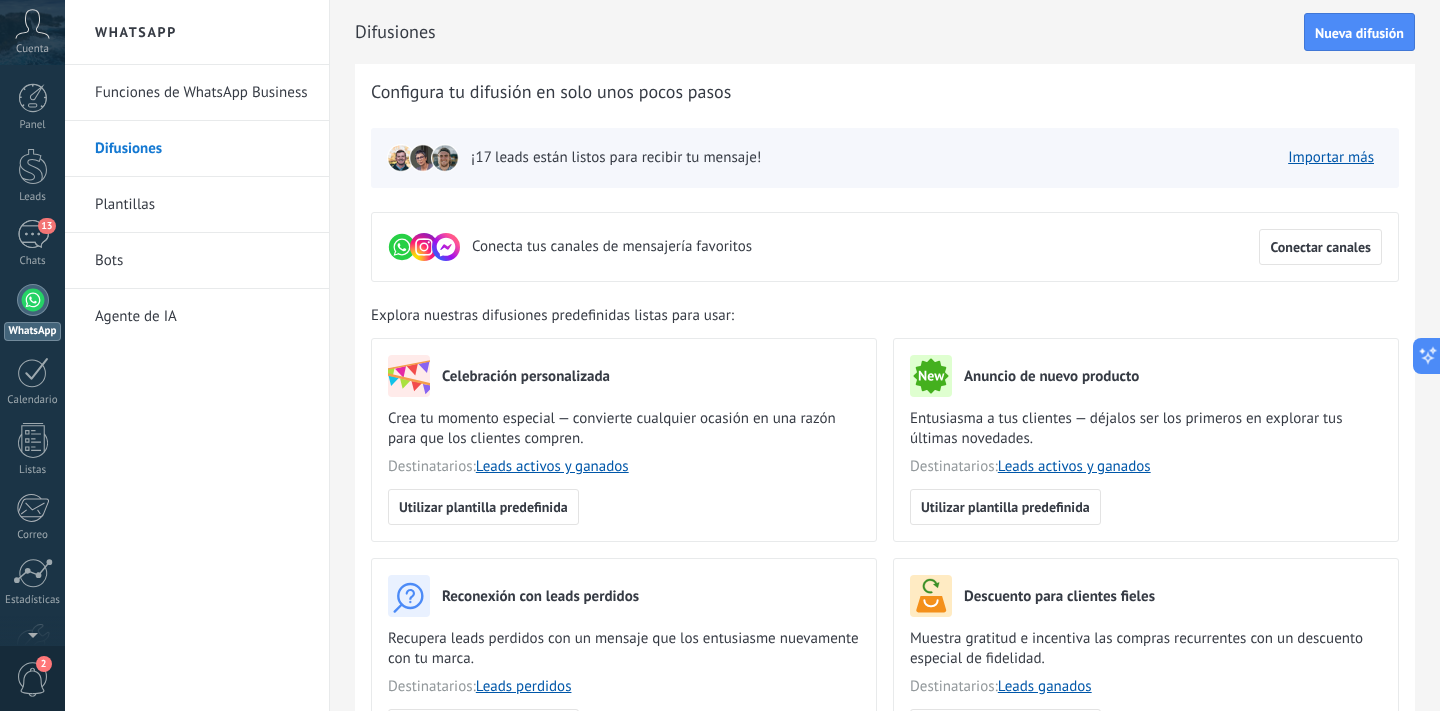 click on "Plantillas" at bounding box center [202, 205] 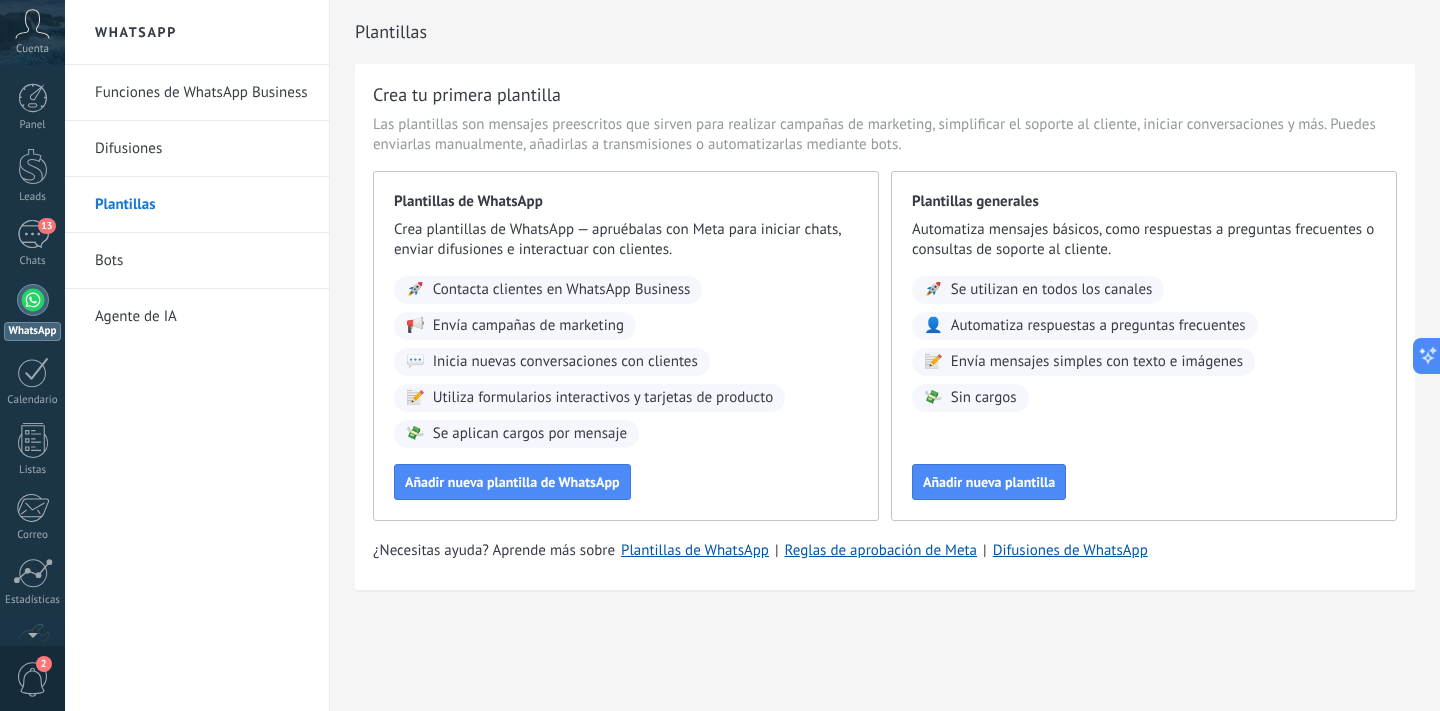 click on "Bots" at bounding box center [202, 261] 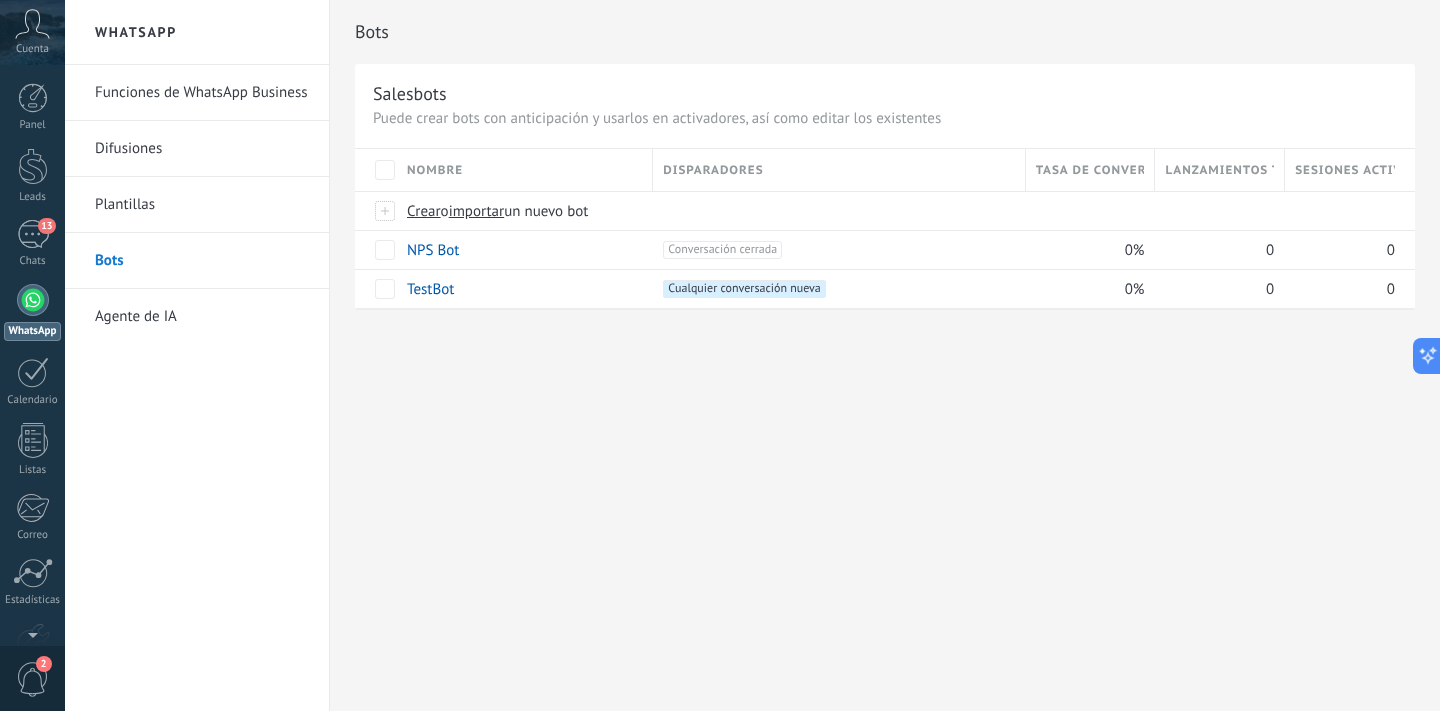 click on "Agente de IA" at bounding box center [202, 317] 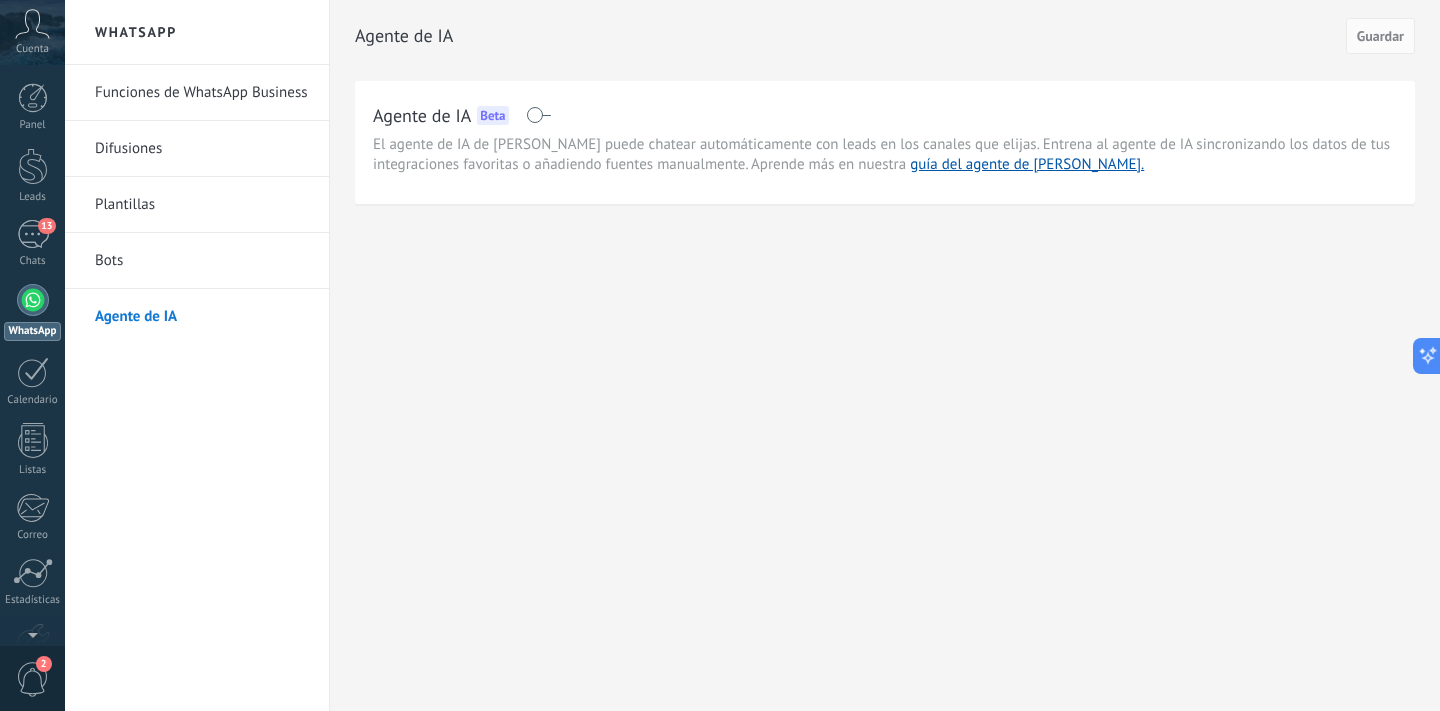 click on "Funciones de WhatsApp Business" at bounding box center [202, 93] 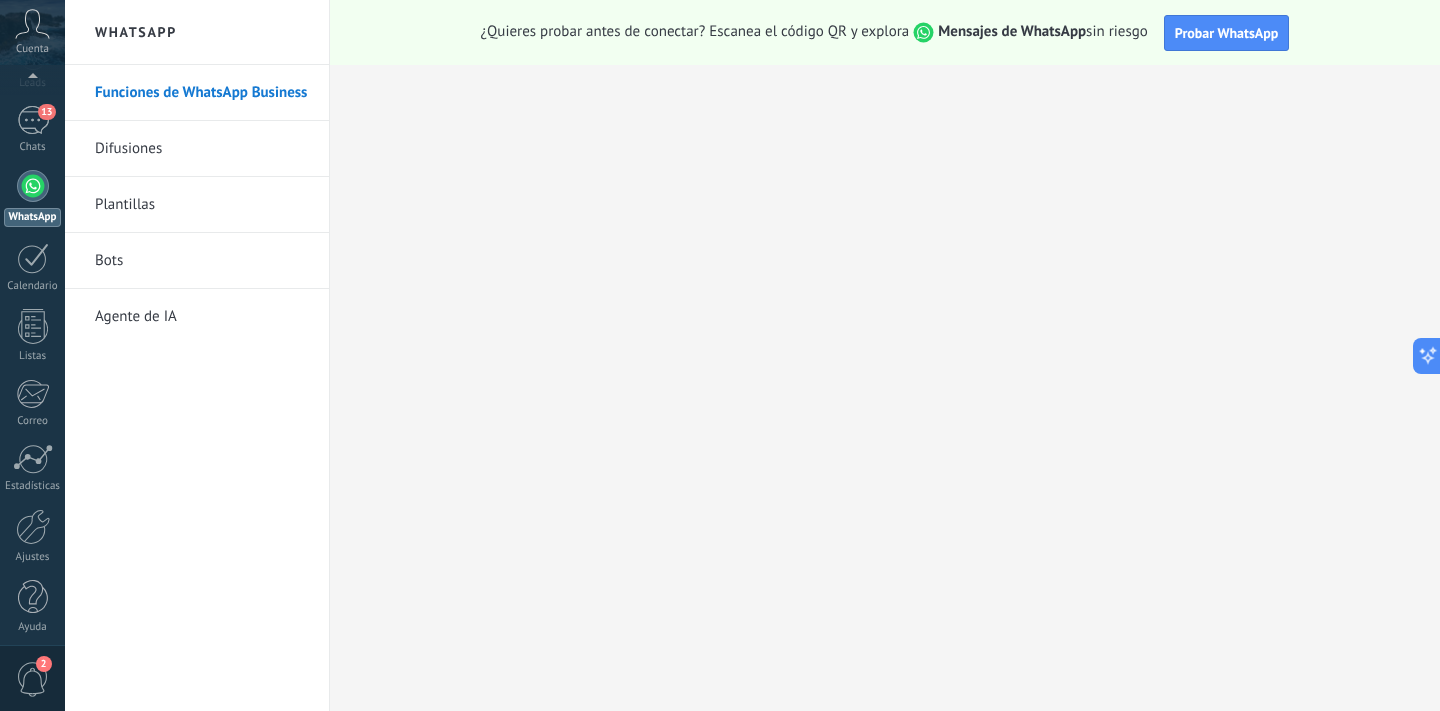 scroll, scrollTop: 122, scrollLeft: 0, axis: vertical 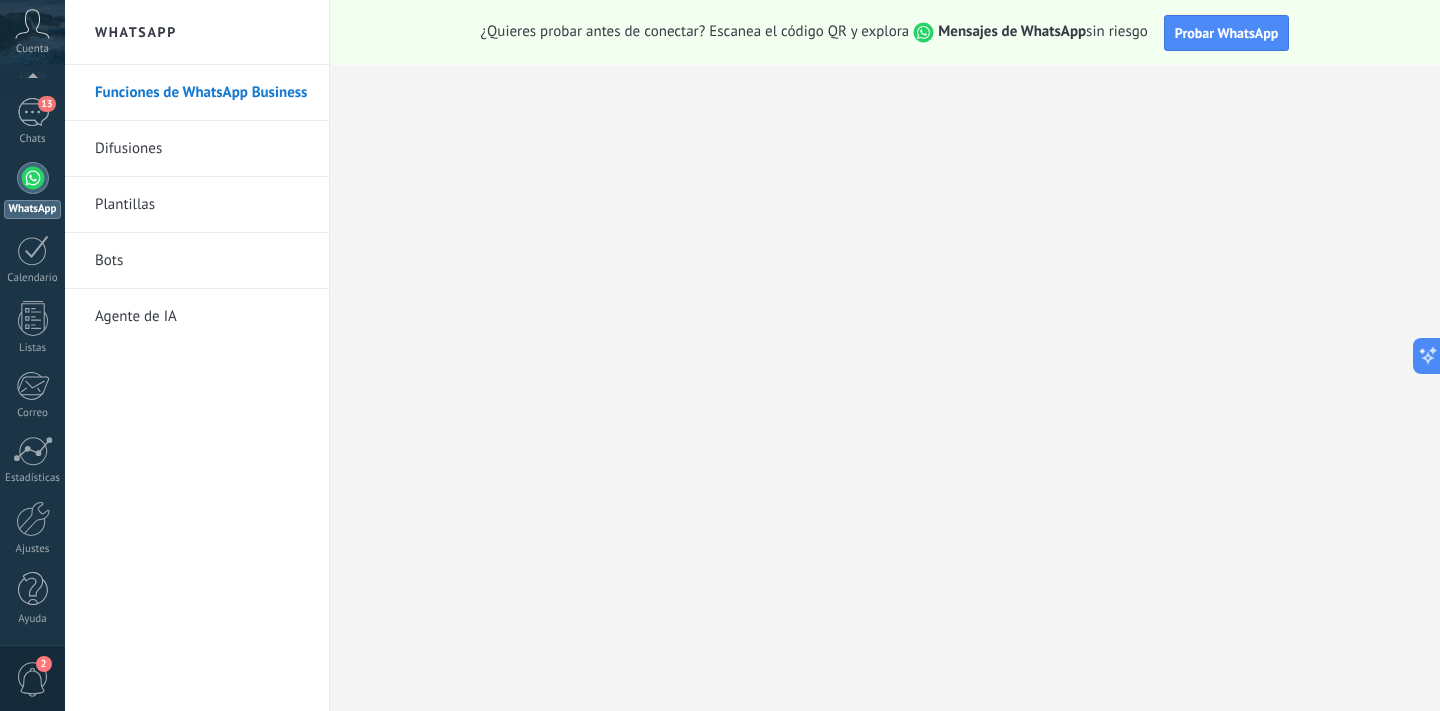 click on "2" at bounding box center [33, 679] 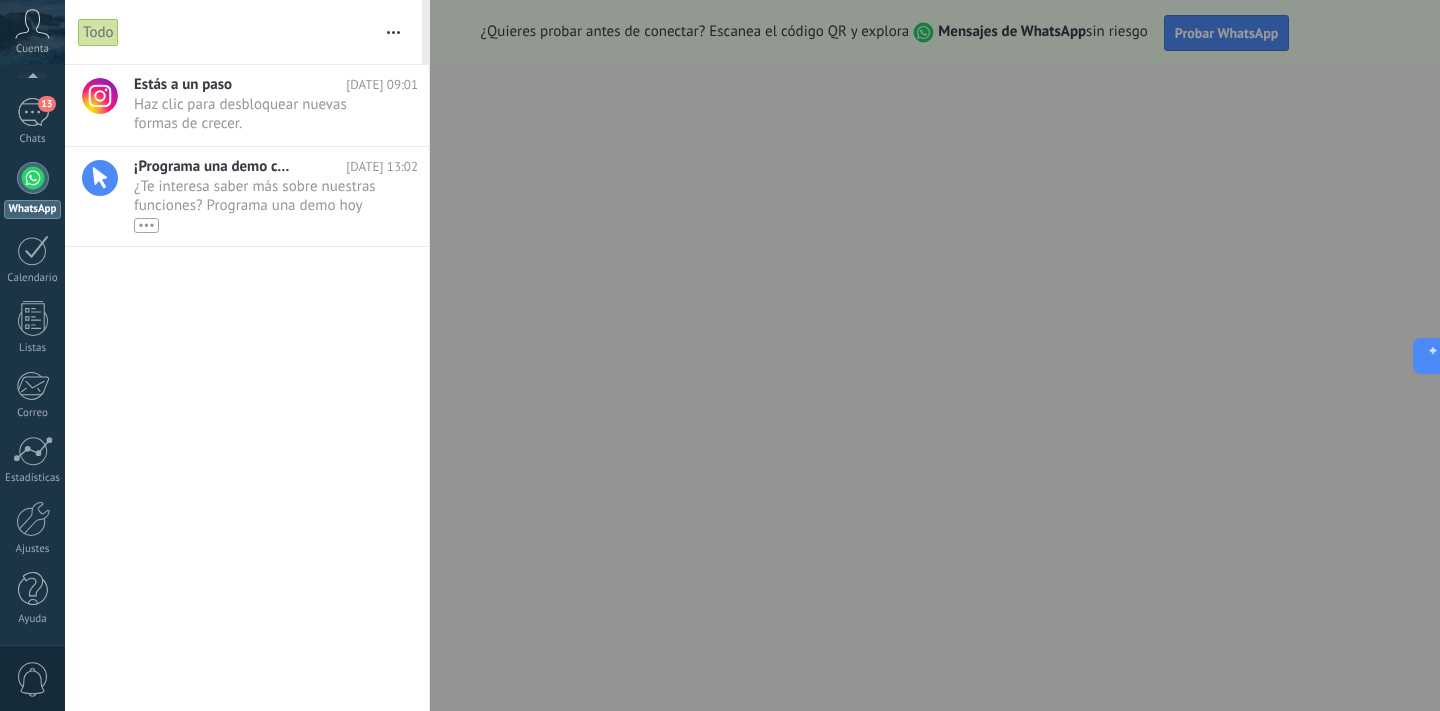 scroll, scrollTop: 0, scrollLeft: 0, axis: both 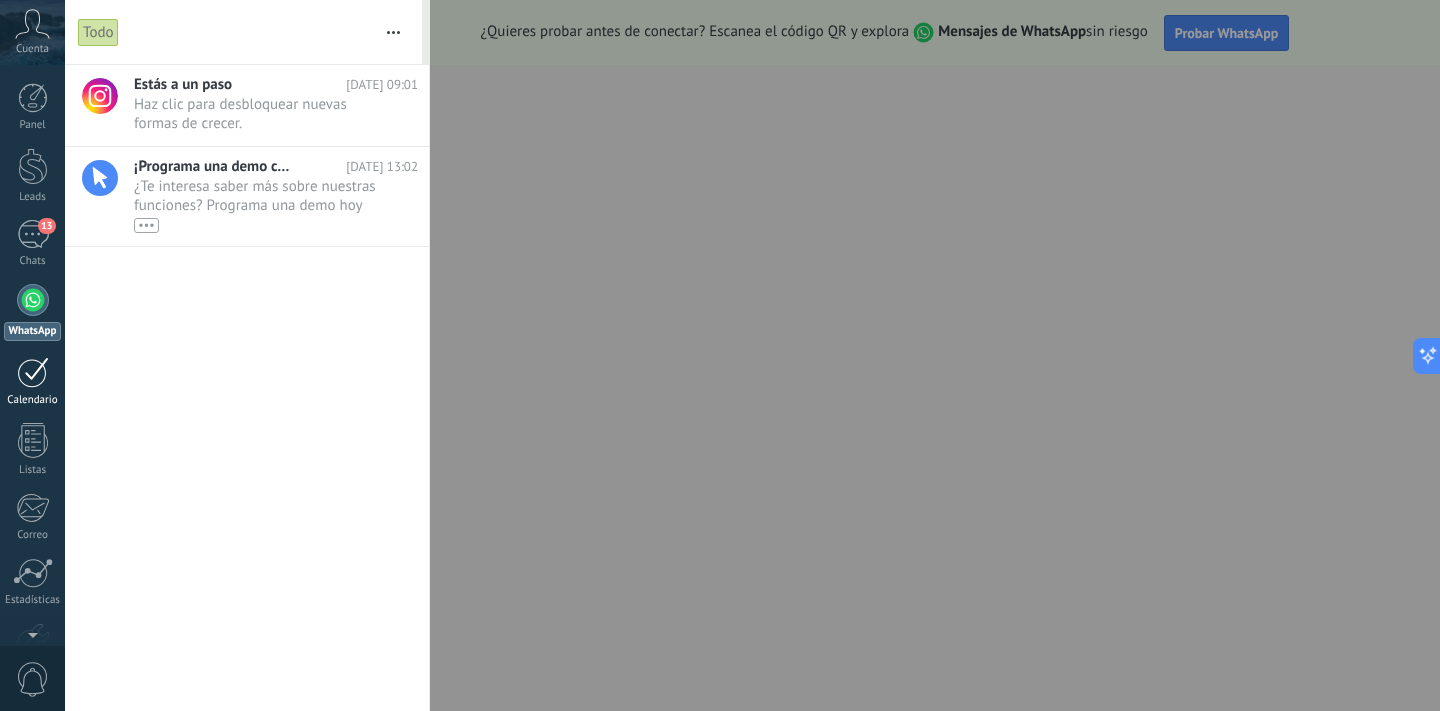 click at bounding box center [33, 372] 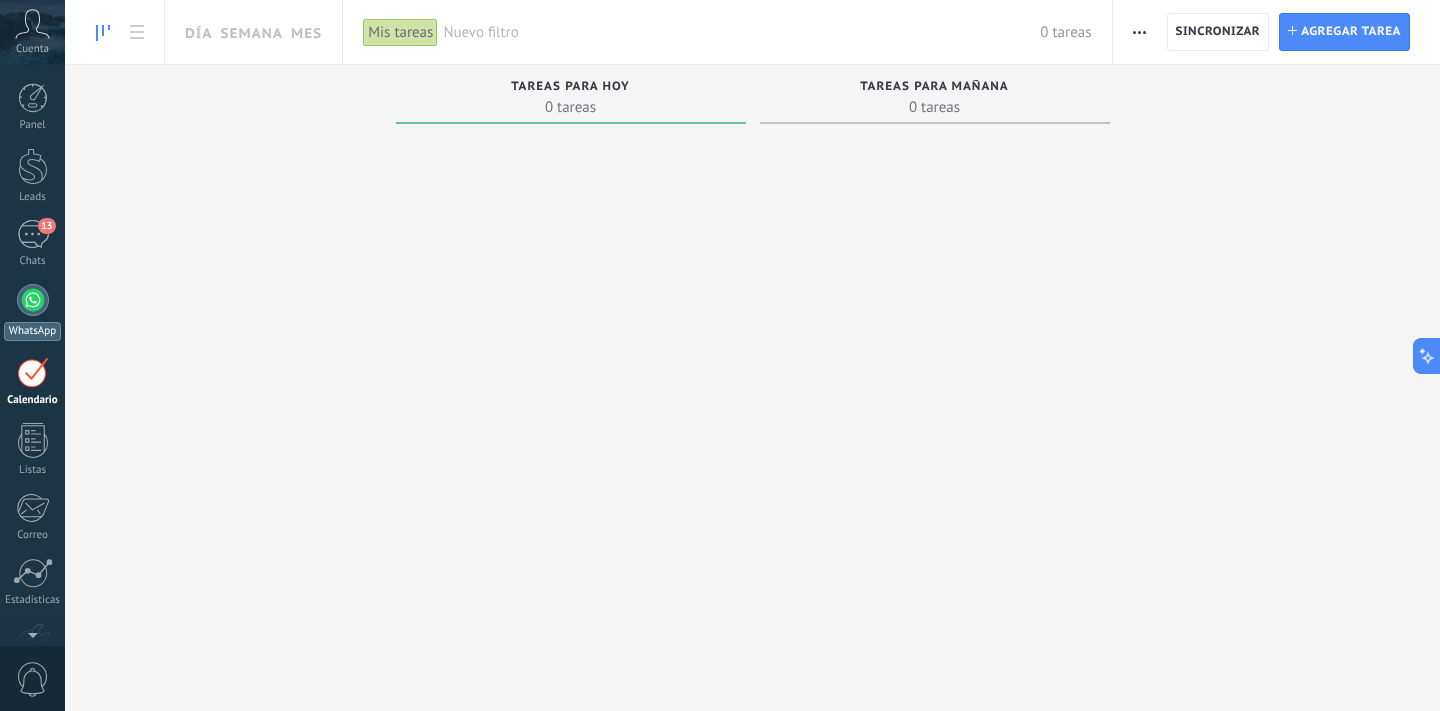 click at bounding box center (33, 300) 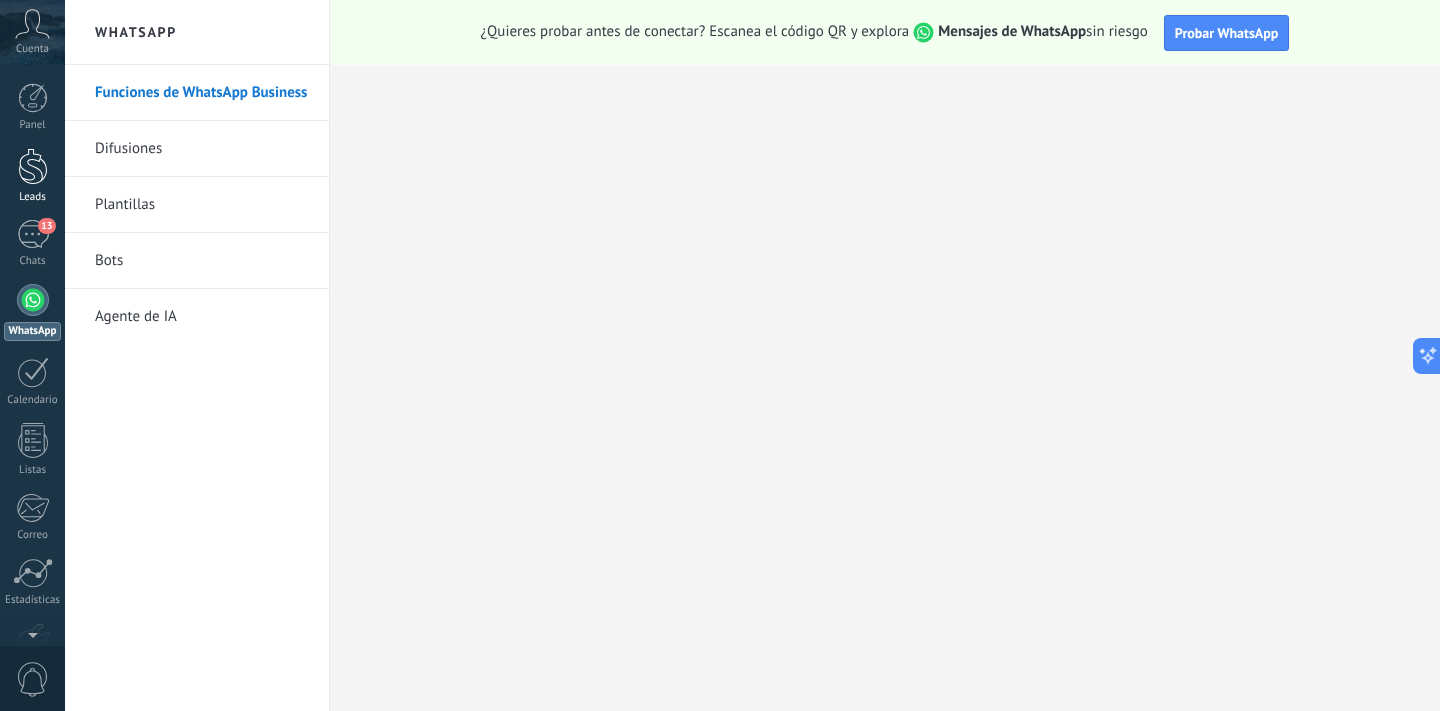 click at bounding box center (33, 166) 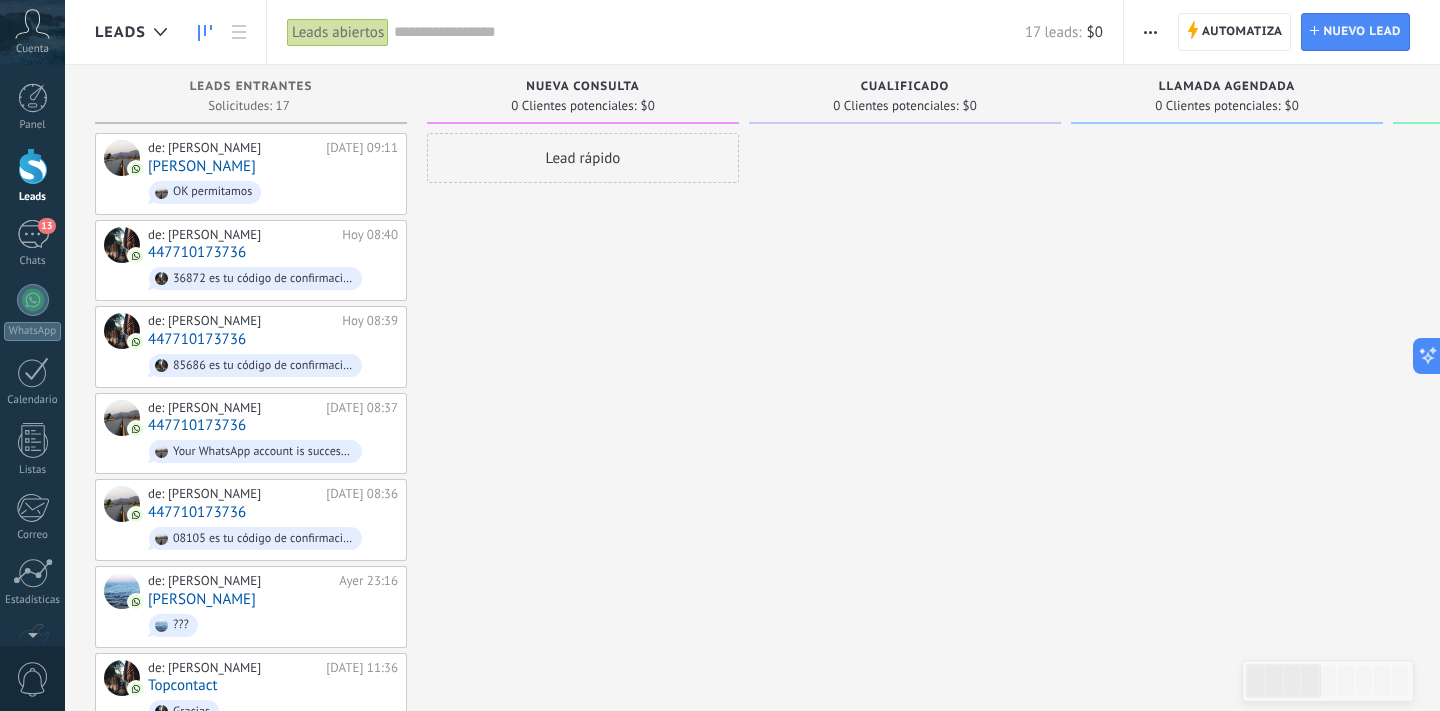 click 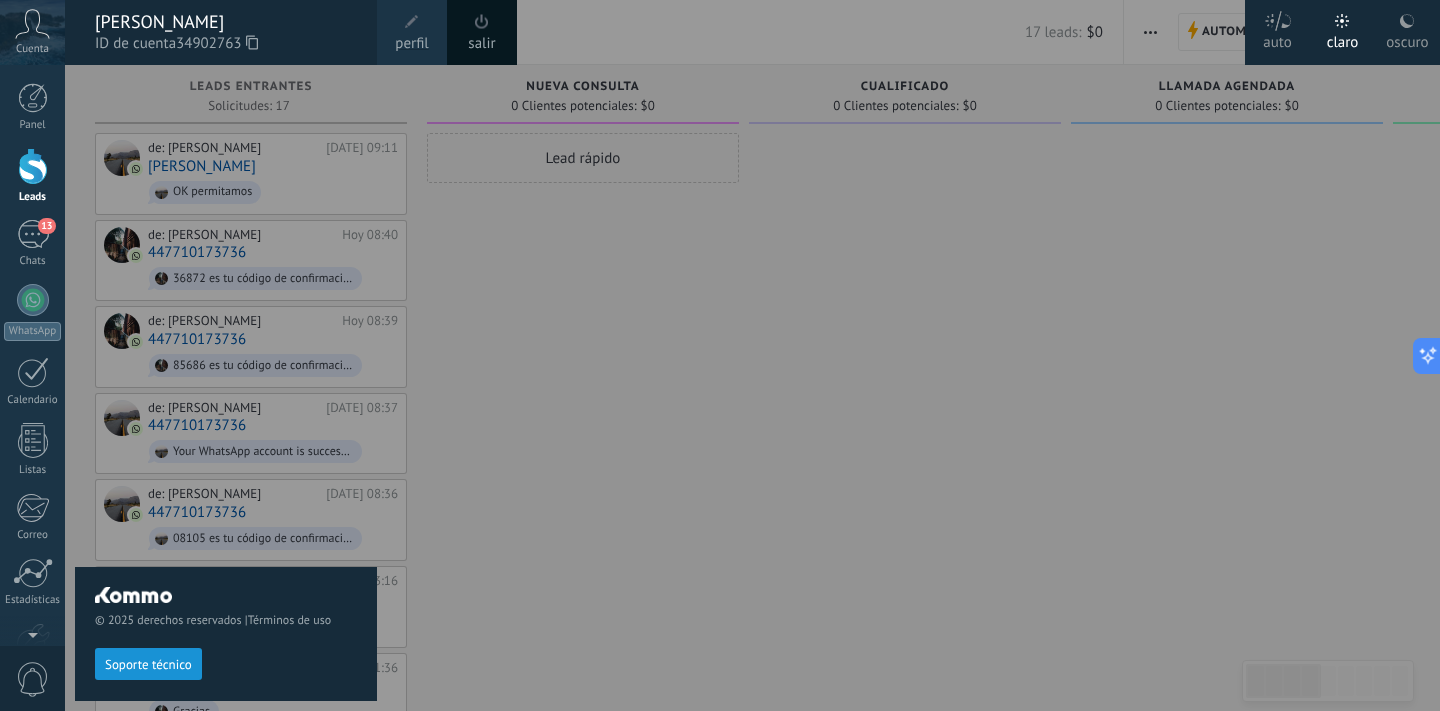 click at bounding box center (785, 355) 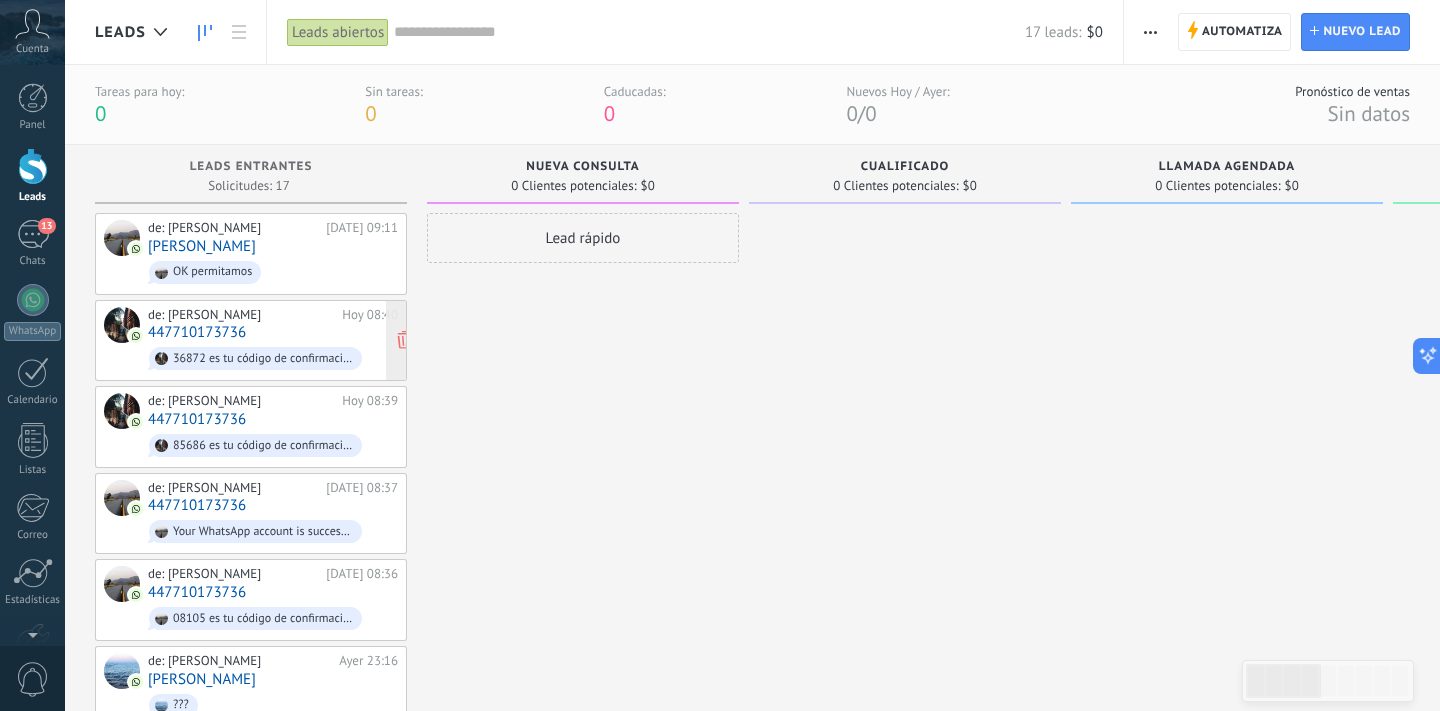 click on "447710173736" at bounding box center (197, 332) 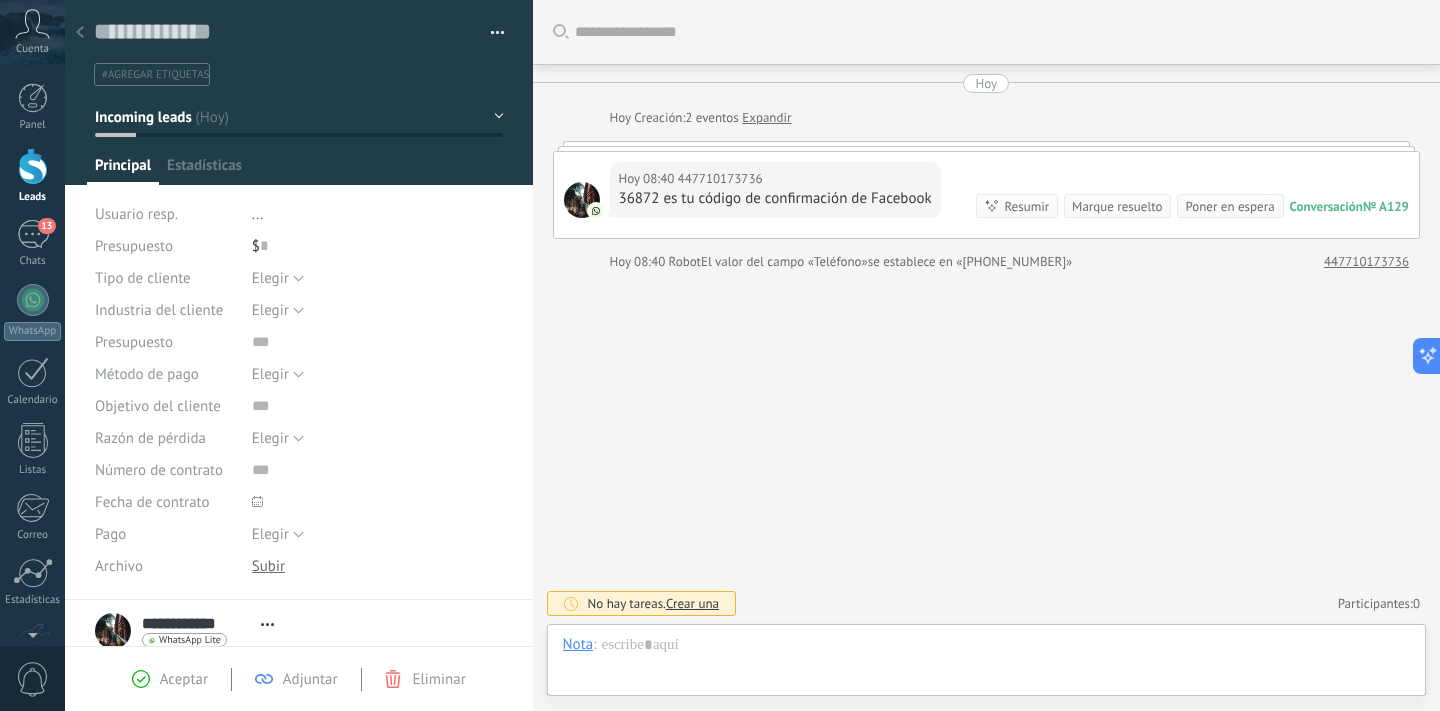 scroll, scrollTop: 30, scrollLeft: 0, axis: vertical 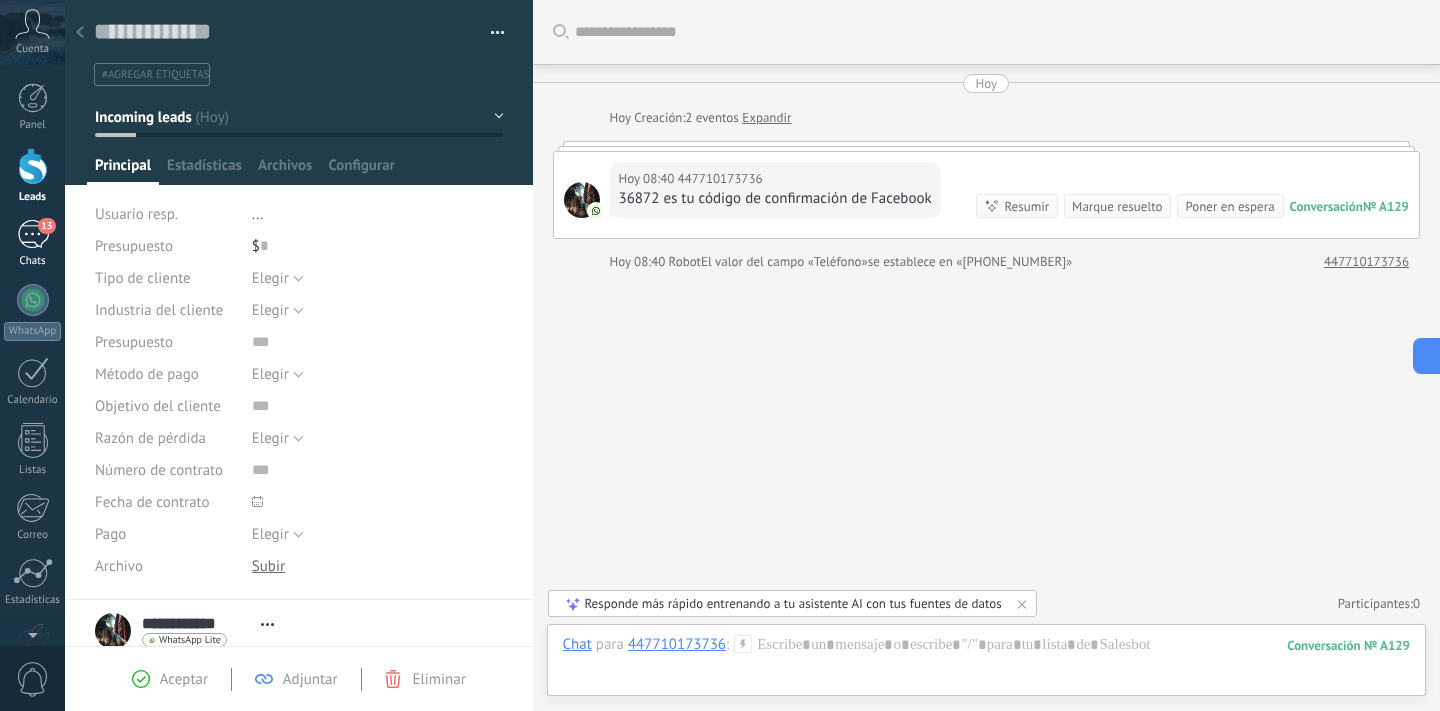 click on "13" at bounding box center [33, 234] 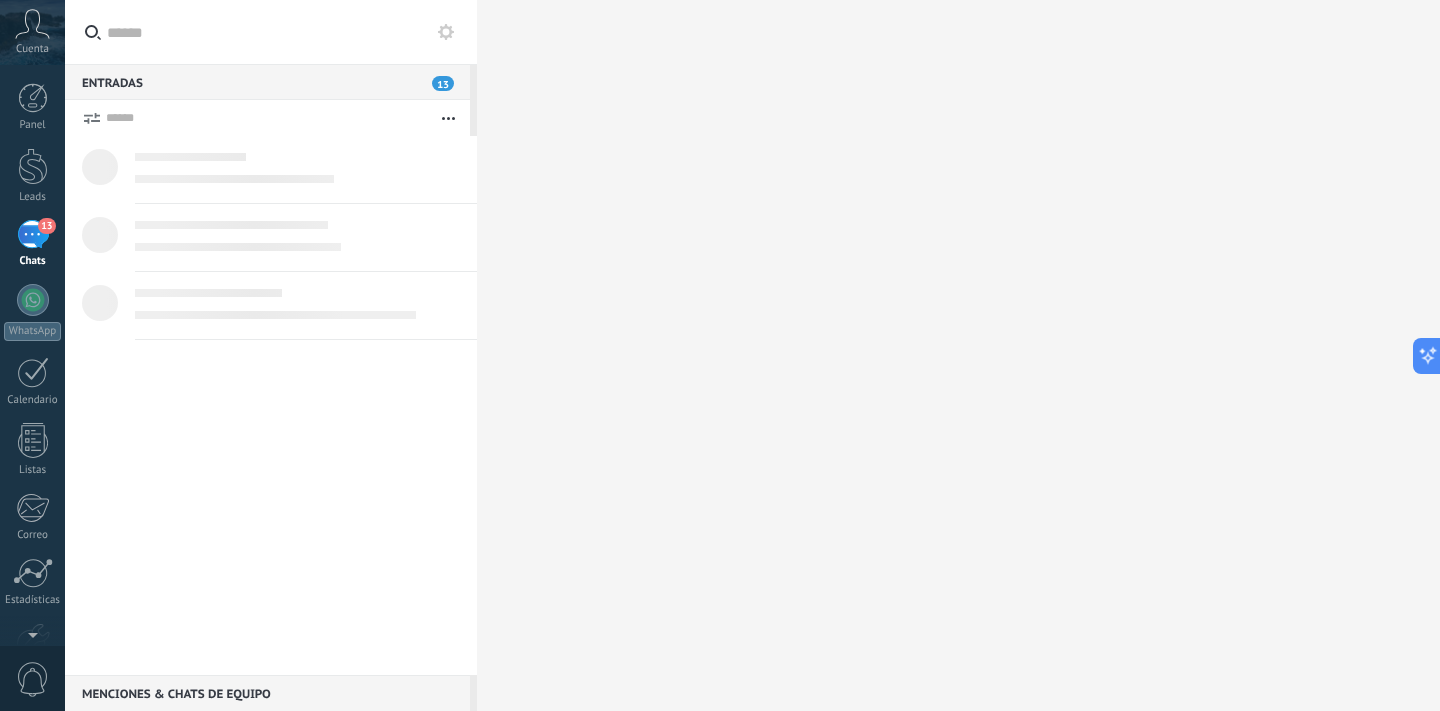 scroll, scrollTop: 30, scrollLeft: 0, axis: vertical 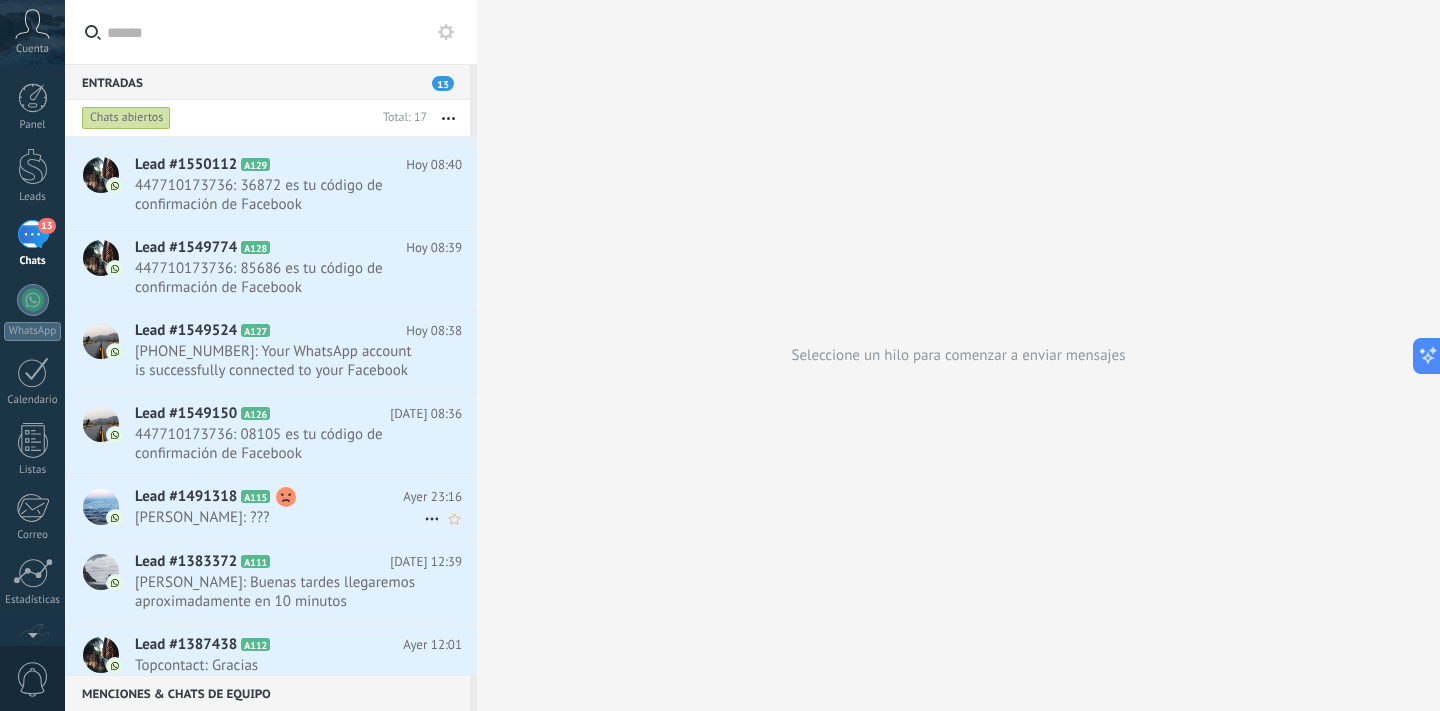 click on "Lead #1491318" at bounding box center (186, 497) 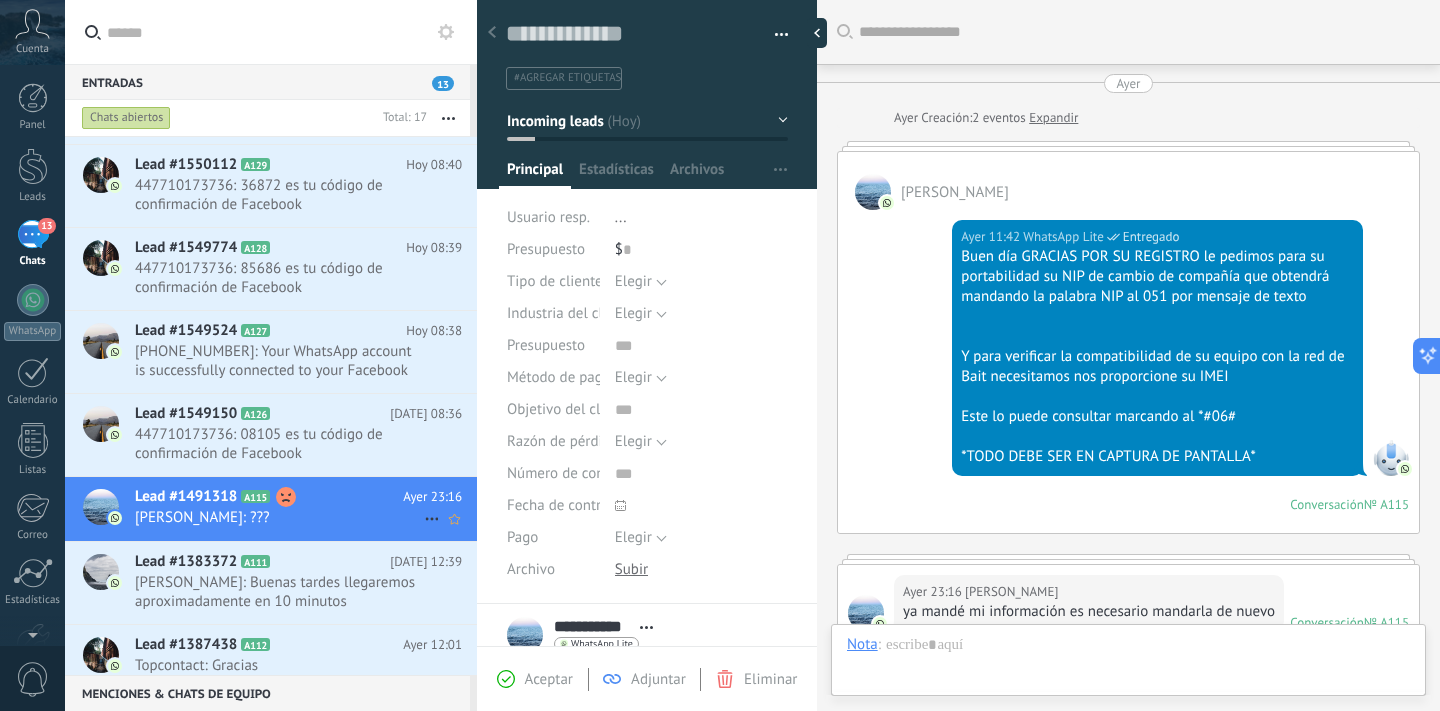 scroll, scrollTop: 30, scrollLeft: 0, axis: vertical 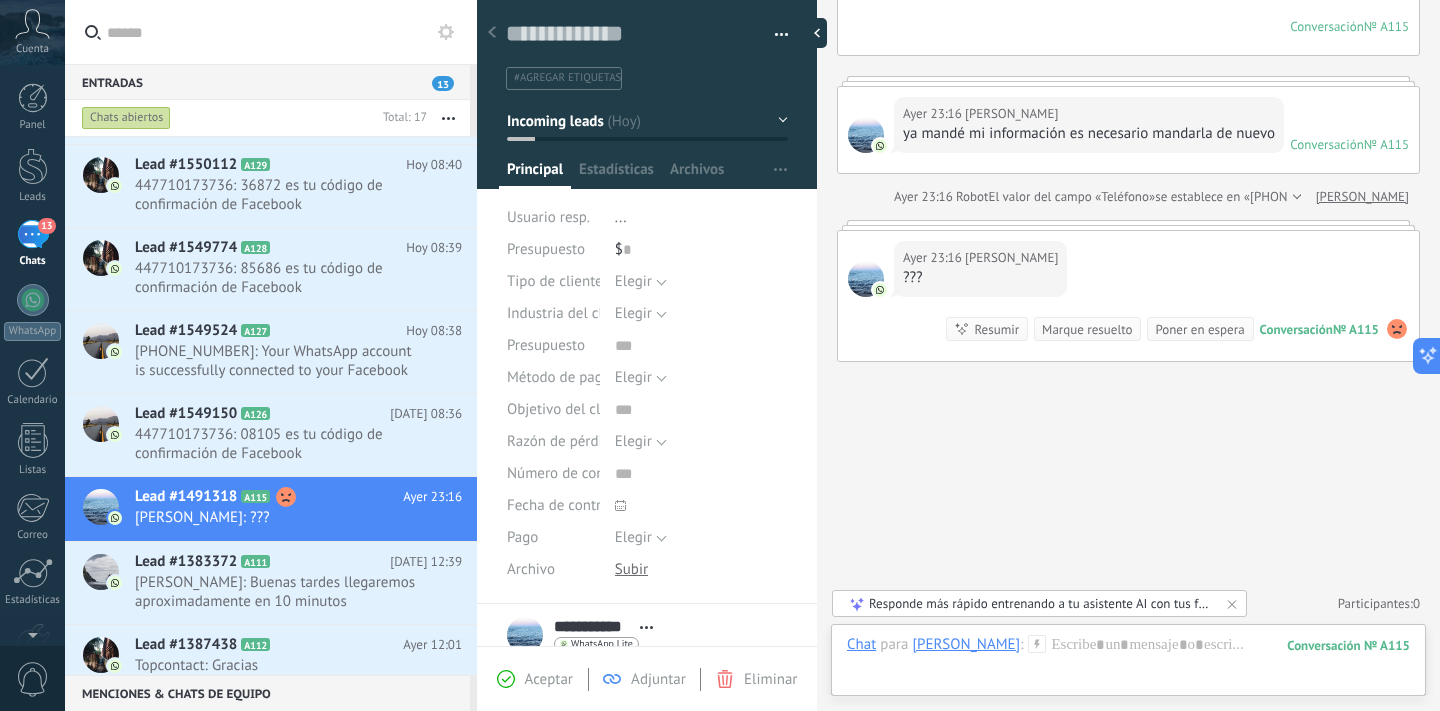 click on "[DATE] 23:16 [PERSON_NAME]  ??? Conversación  № A115 Conversación № A115 Resumir Resumir Marque resuelto Poner en espera" at bounding box center [1128, 296] 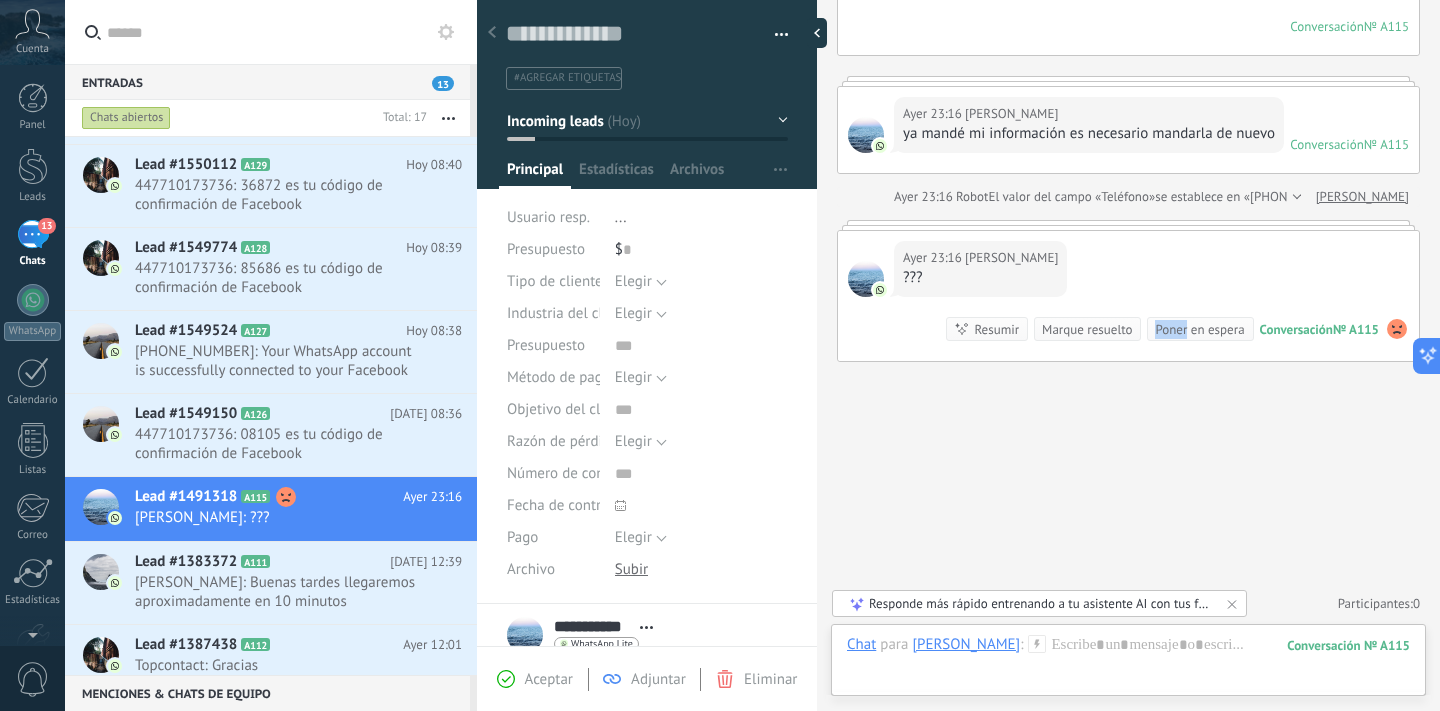 click on "[DATE] 23:16 [PERSON_NAME]  ??? Conversación  № A115 Conversación № A115 Resumir Resumir Marque resuelto Poner en espera" at bounding box center (1128, 296) 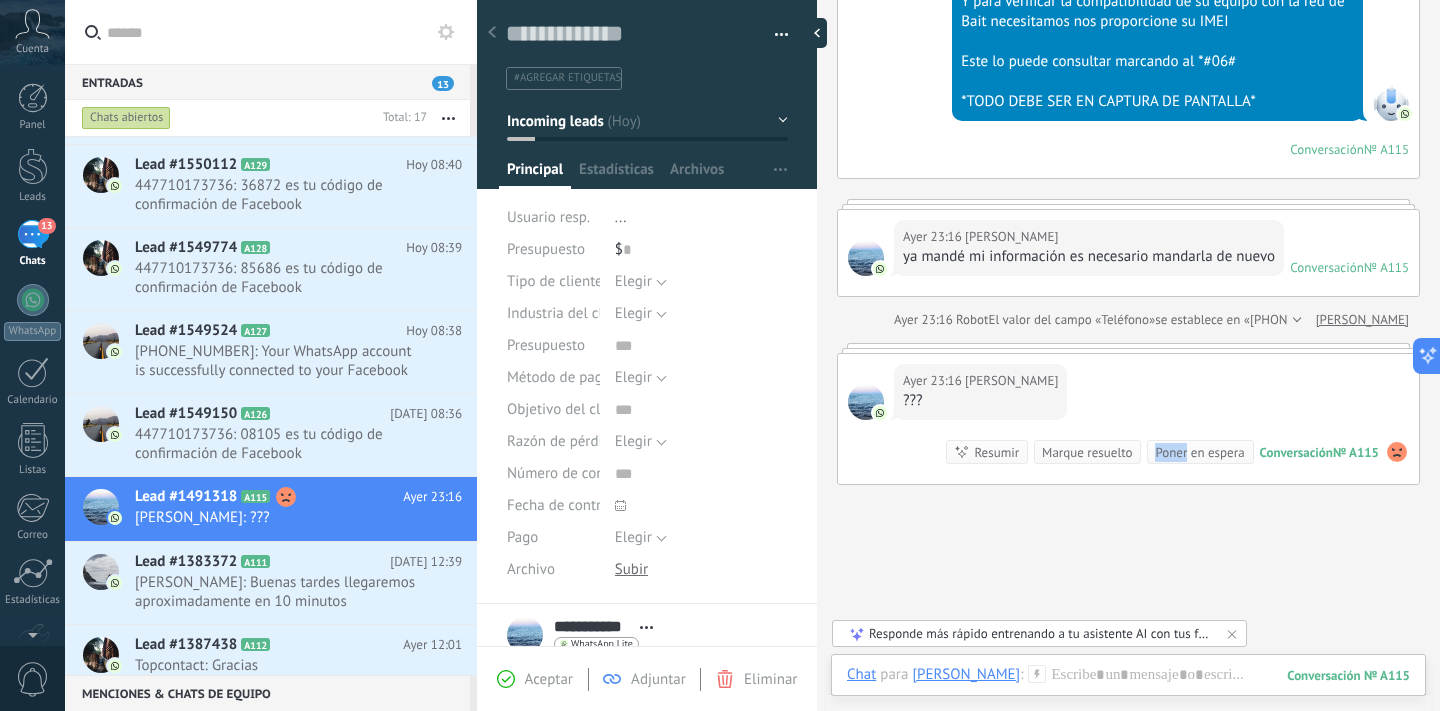 scroll, scrollTop: 358, scrollLeft: 0, axis: vertical 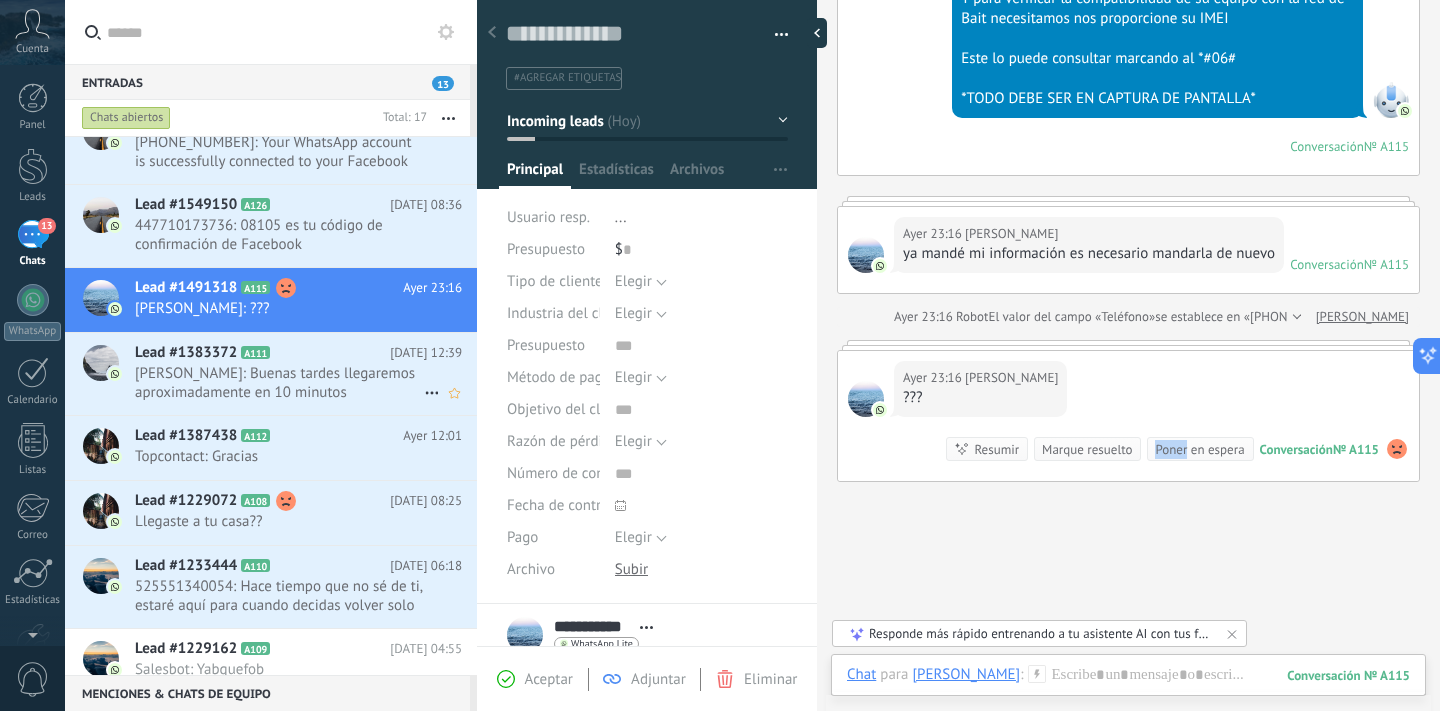 click on "[PERSON_NAME]: Buenas tardes llegaremos aproximadamente en 10 minutos" at bounding box center (279, 383) 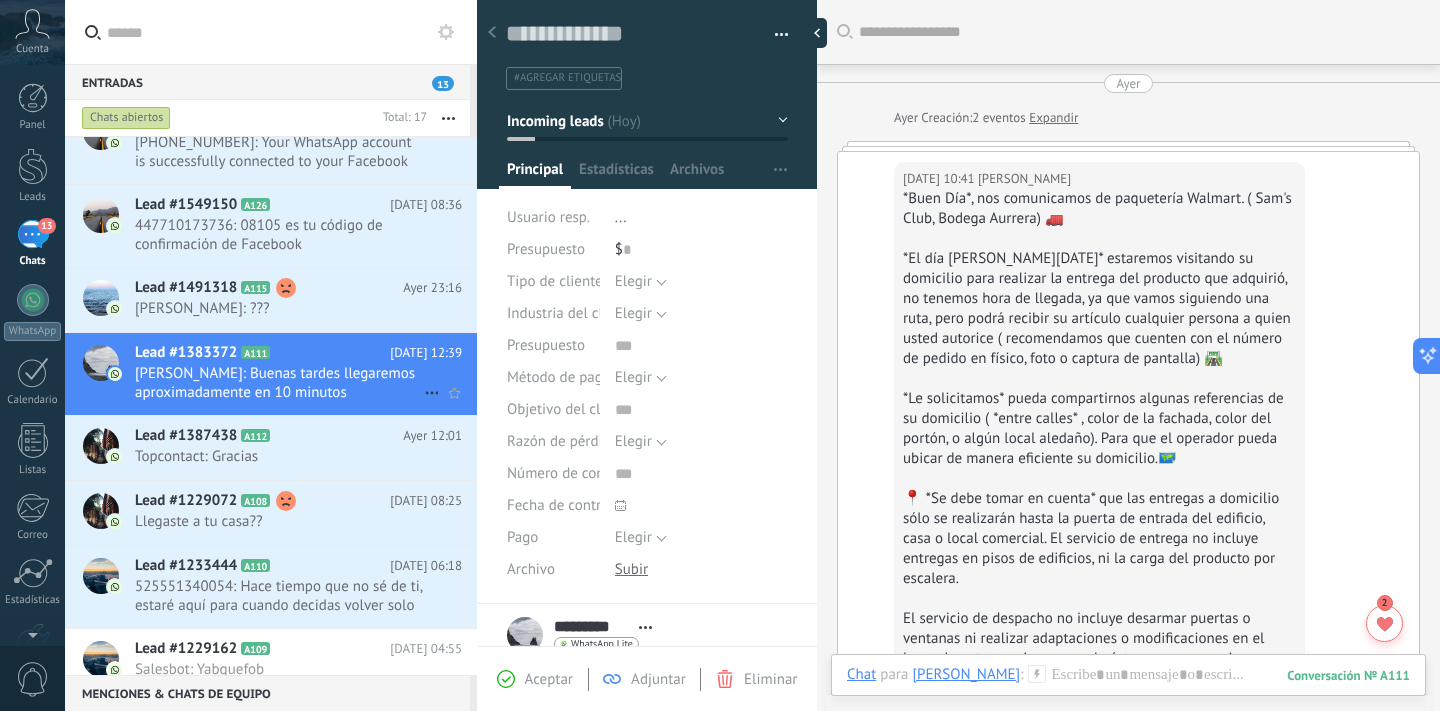 scroll, scrollTop: 2027, scrollLeft: 0, axis: vertical 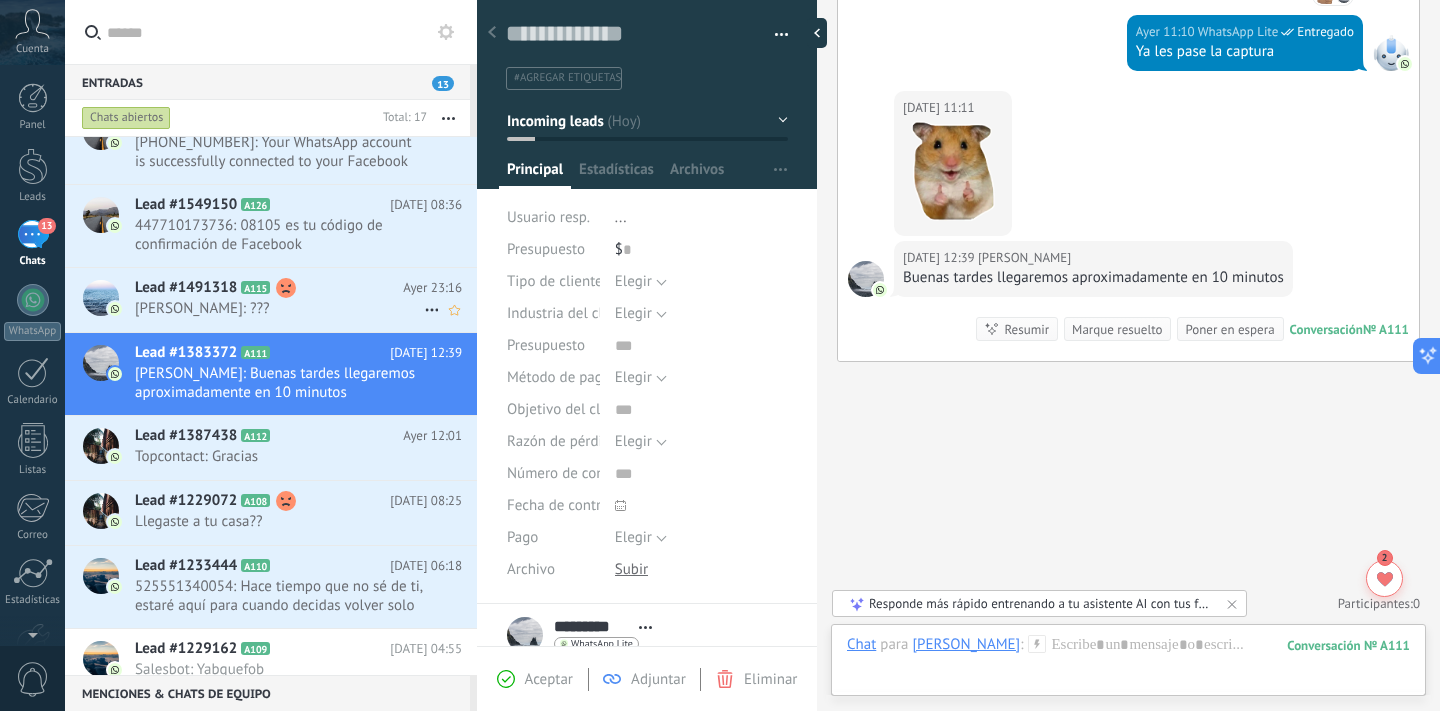 click on "Lead #1491318
A115
[DATE] 23:16
[PERSON_NAME]: ???" at bounding box center [306, 299] 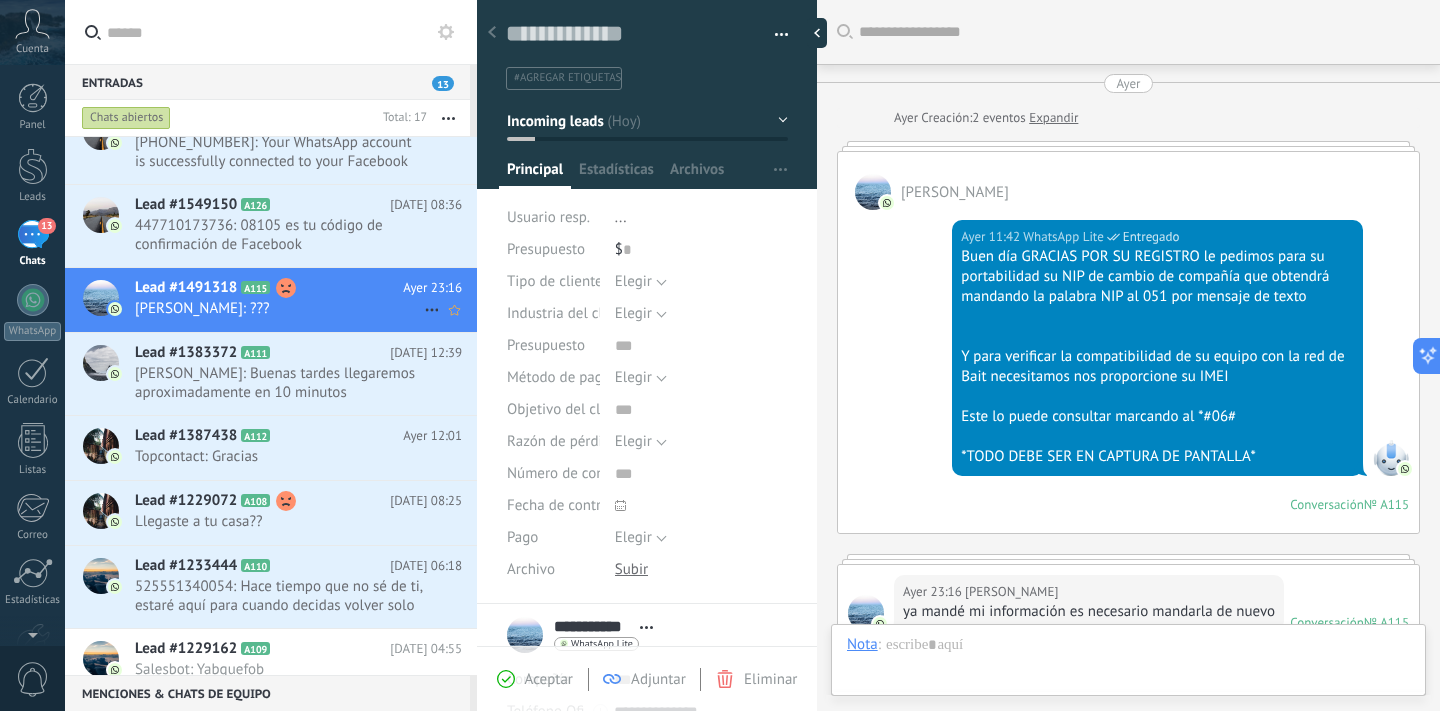 scroll, scrollTop: 30, scrollLeft: 0, axis: vertical 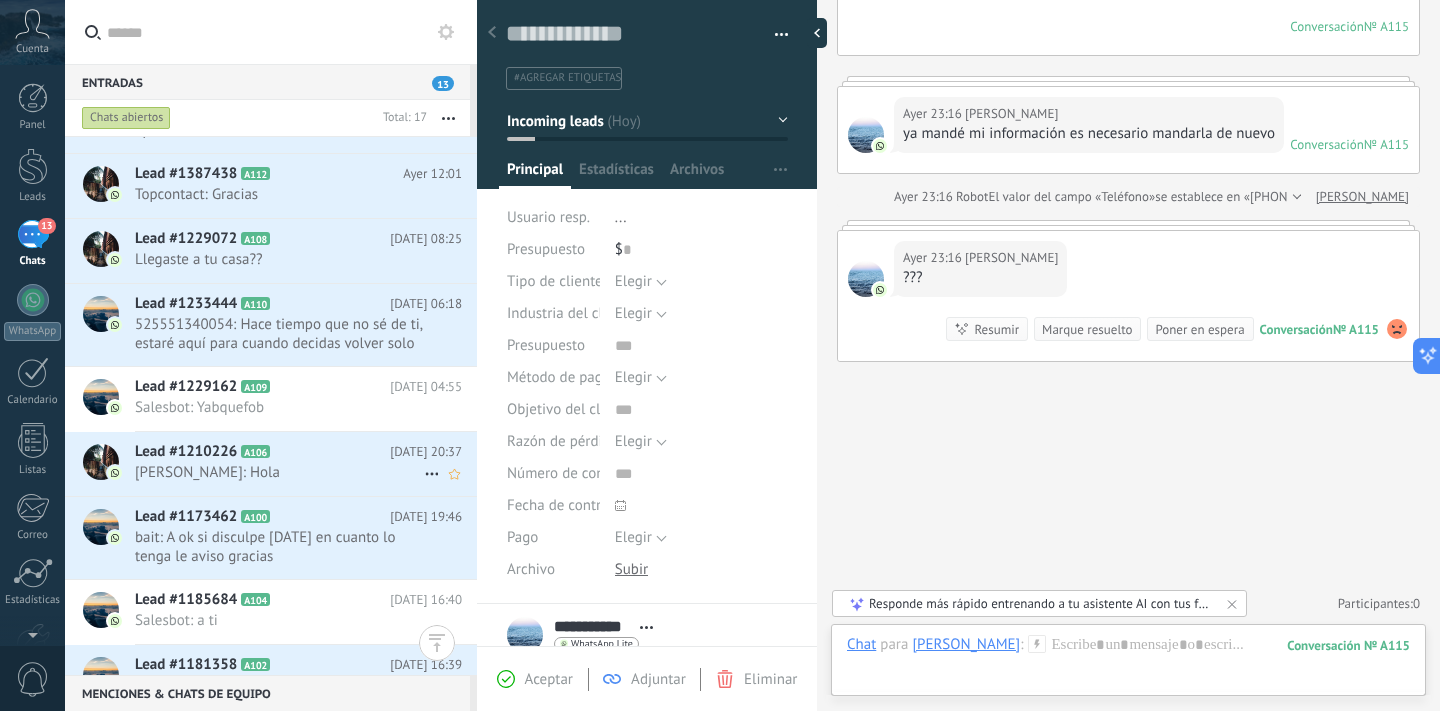 click on "[PERSON_NAME]: Hola" at bounding box center (279, 472) 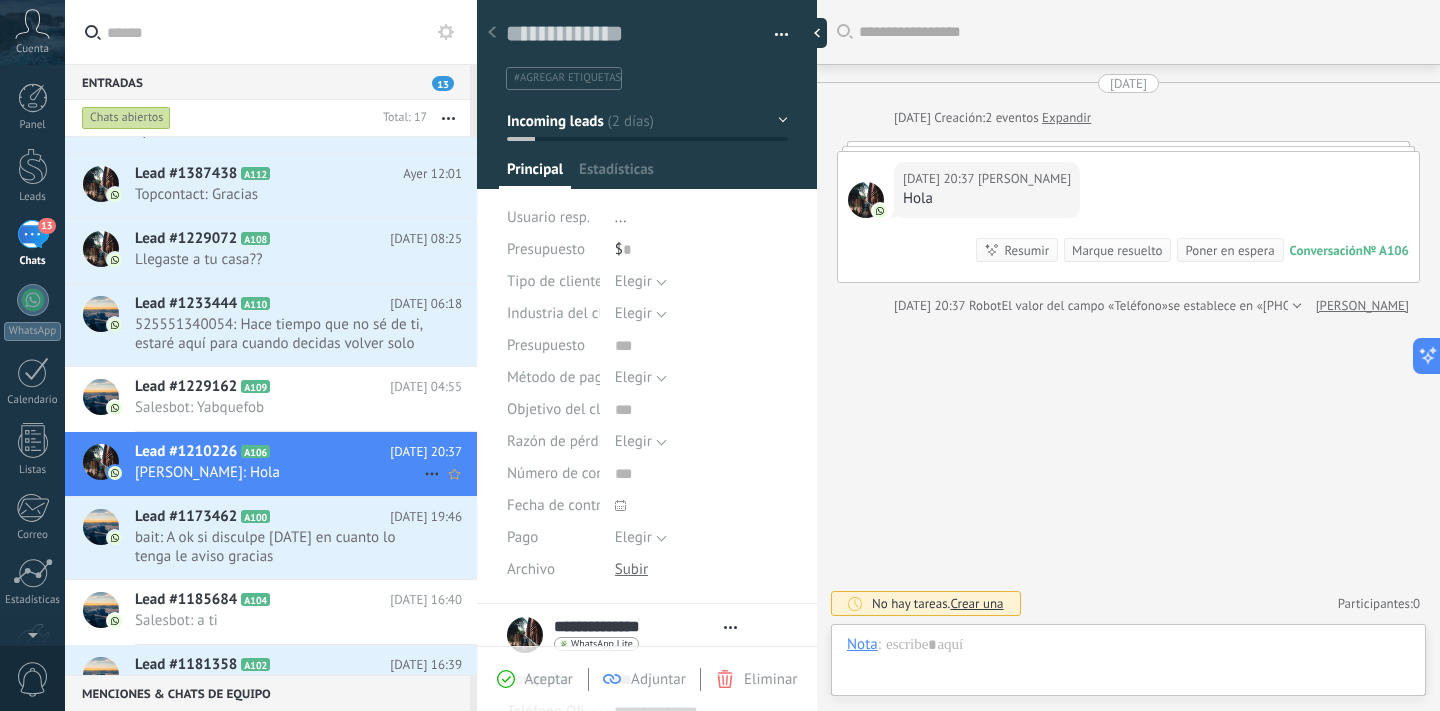 scroll, scrollTop: 30, scrollLeft: 0, axis: vertical 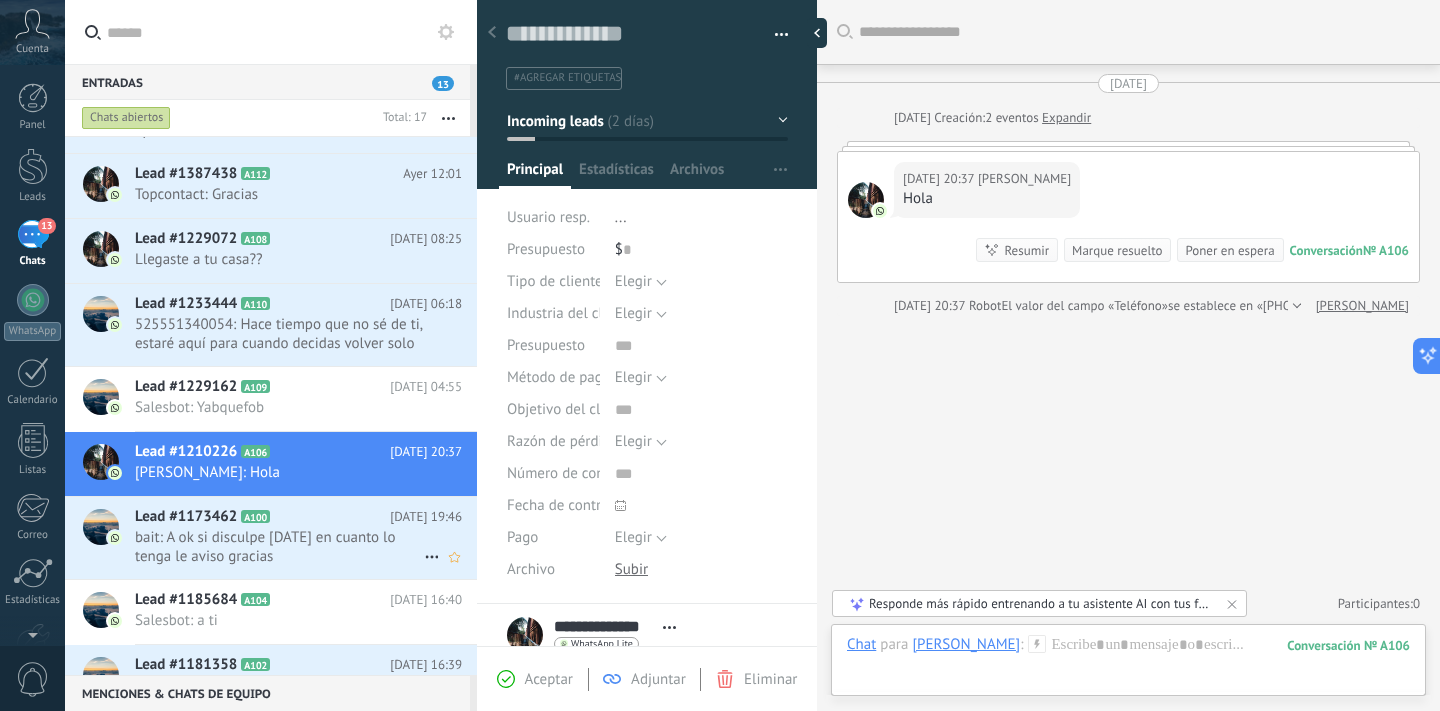 click on "bait: A ok si disculpe [DATE] en cuanto lo tenga le aviso gracias" at bounding box center (279, 547) 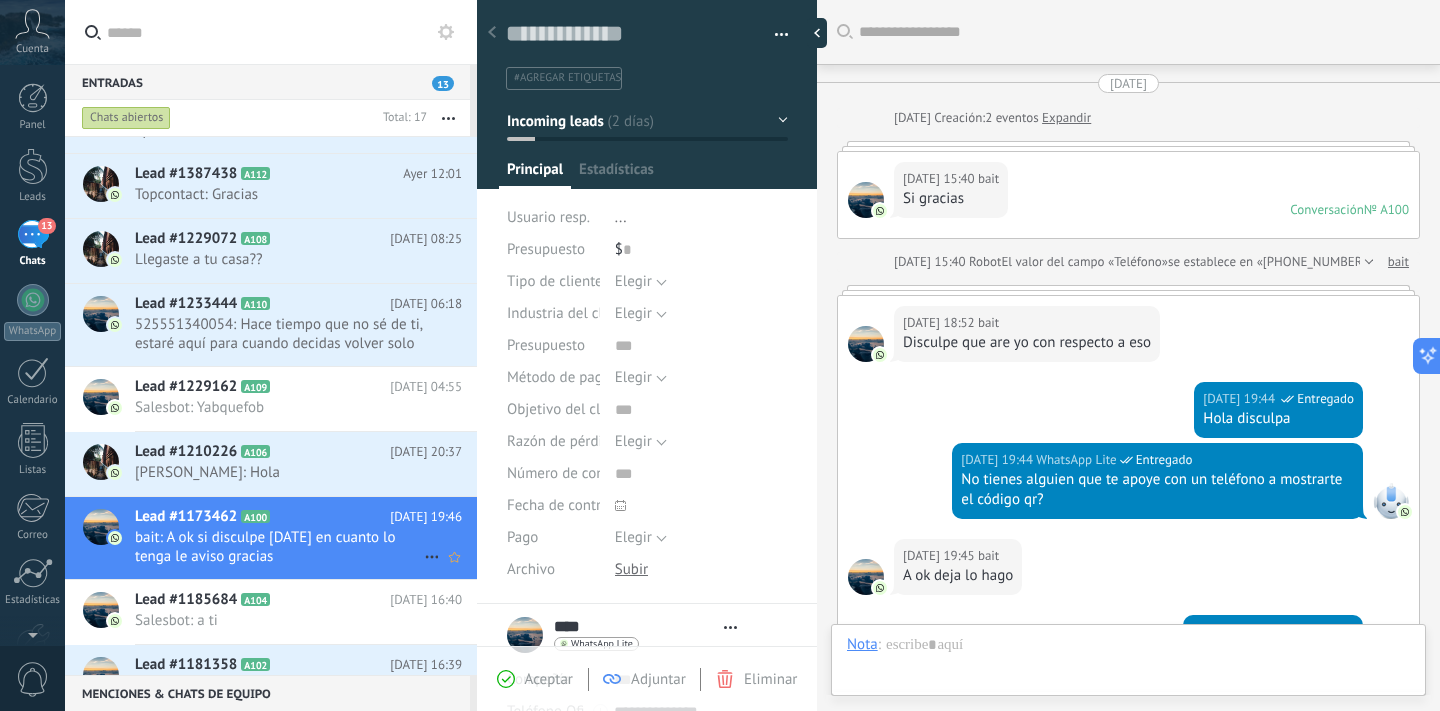 scroll, scrollTop: 518, scrollLeft: 0, axis: vertical 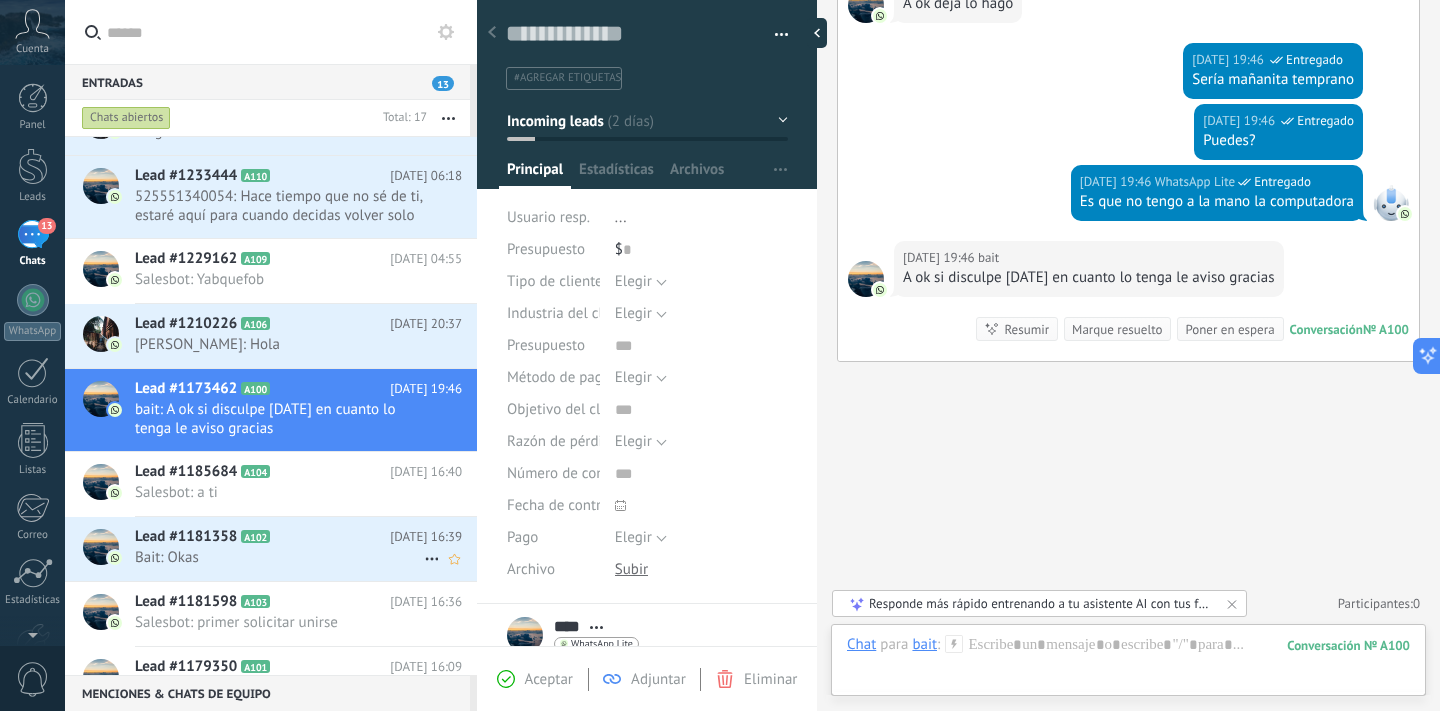 click on "Bait: Okas" at bounding box center (279, 557) 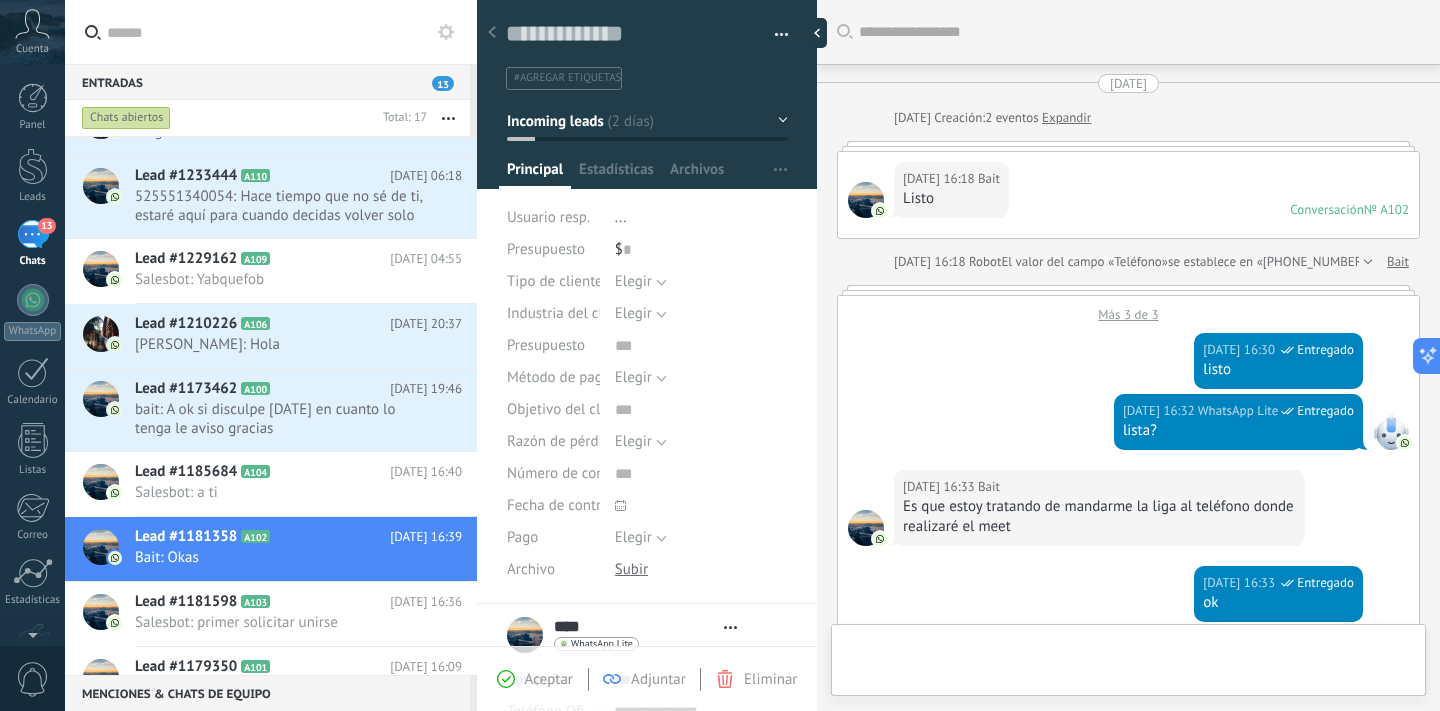 type on "**********" 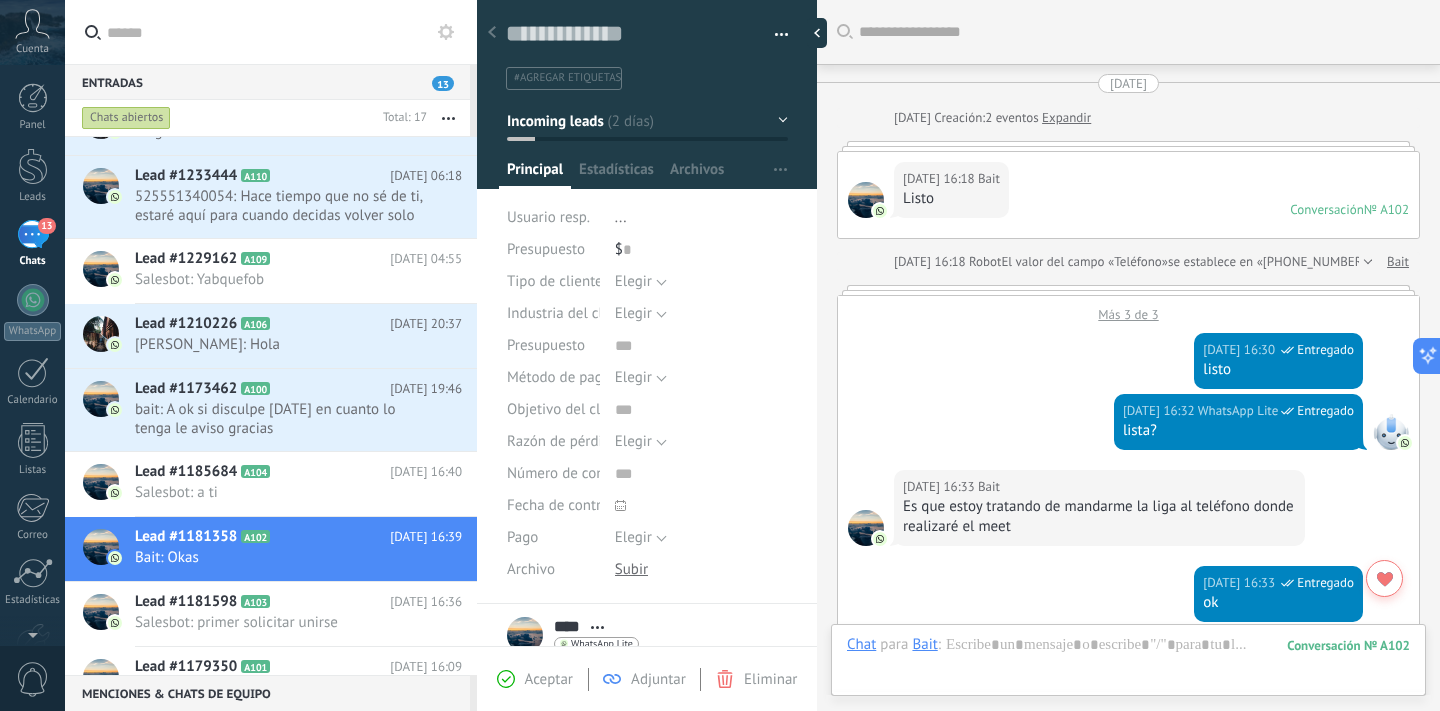scroll, scrollTop: 30, scrollLeft: 0, axis: vertical 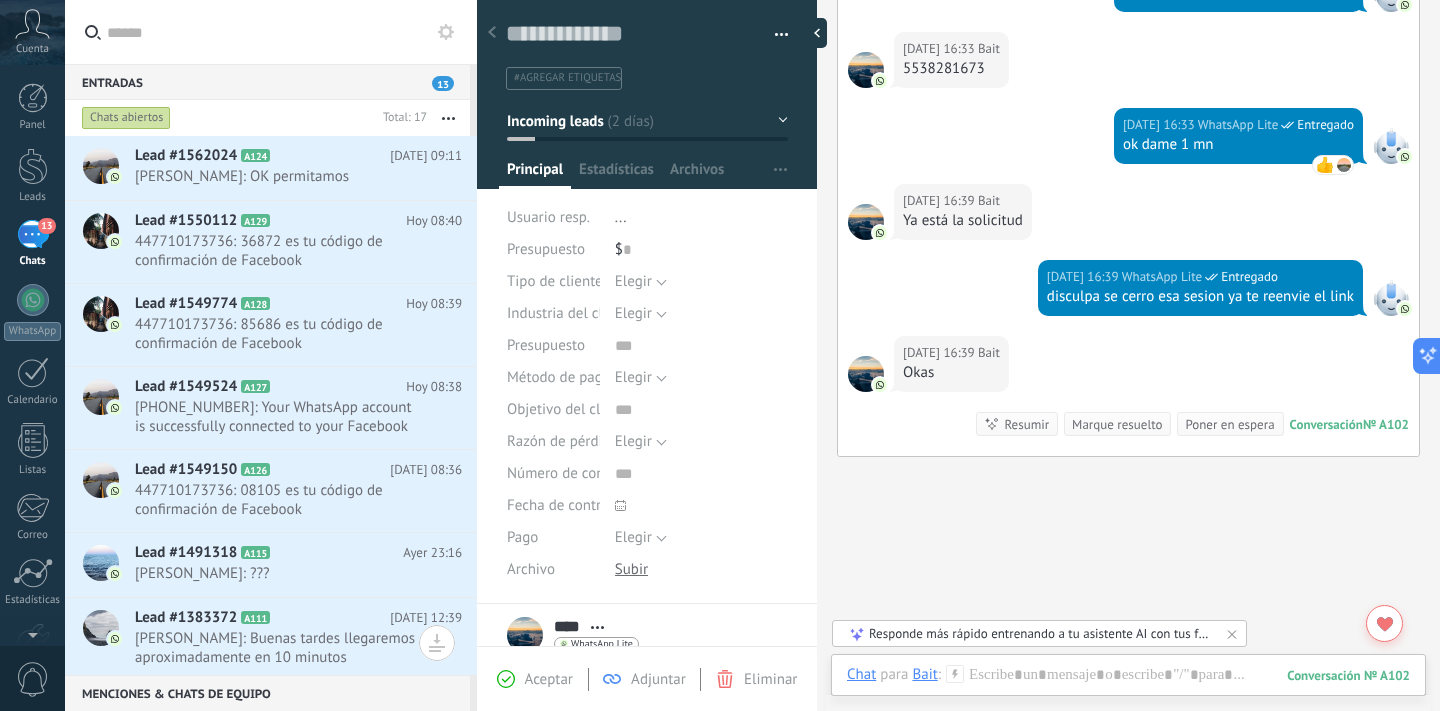 click at bounding box center [448, 118] 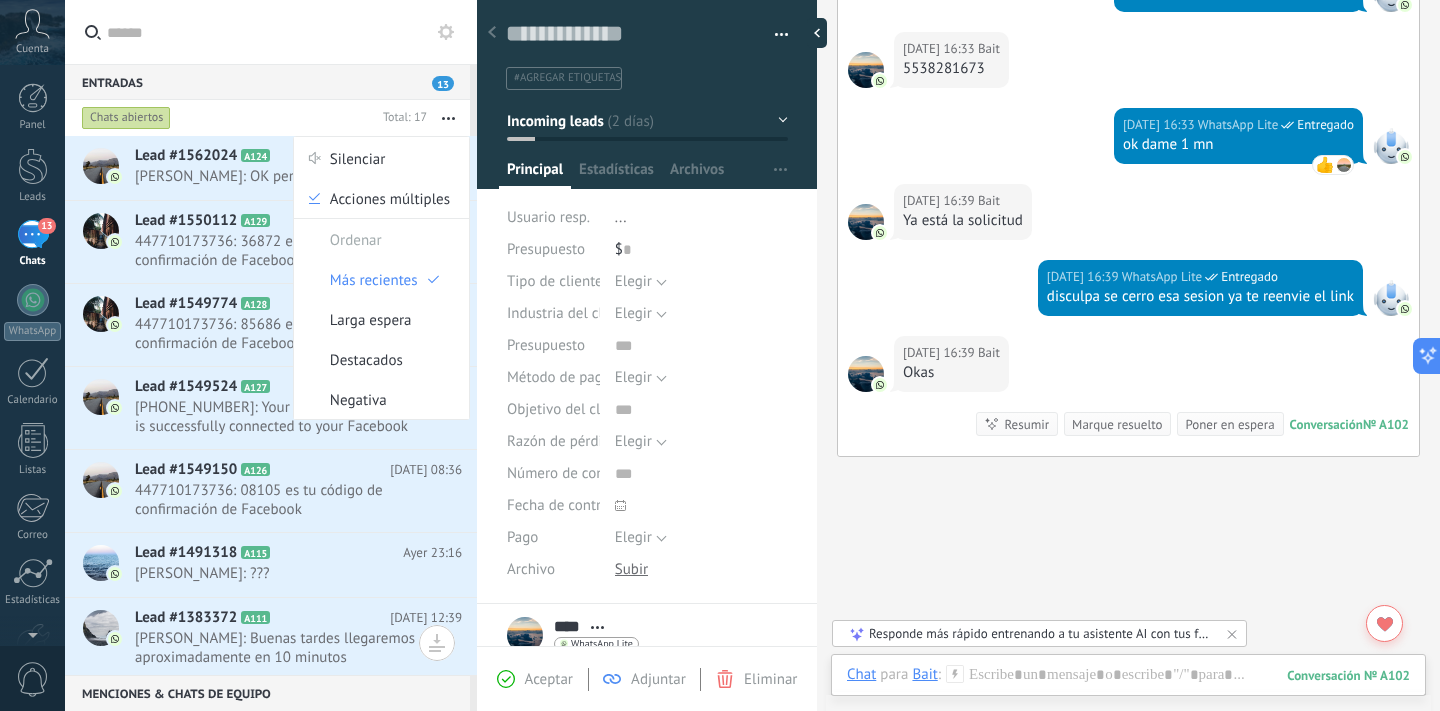 click at bounding box center [448, 118] 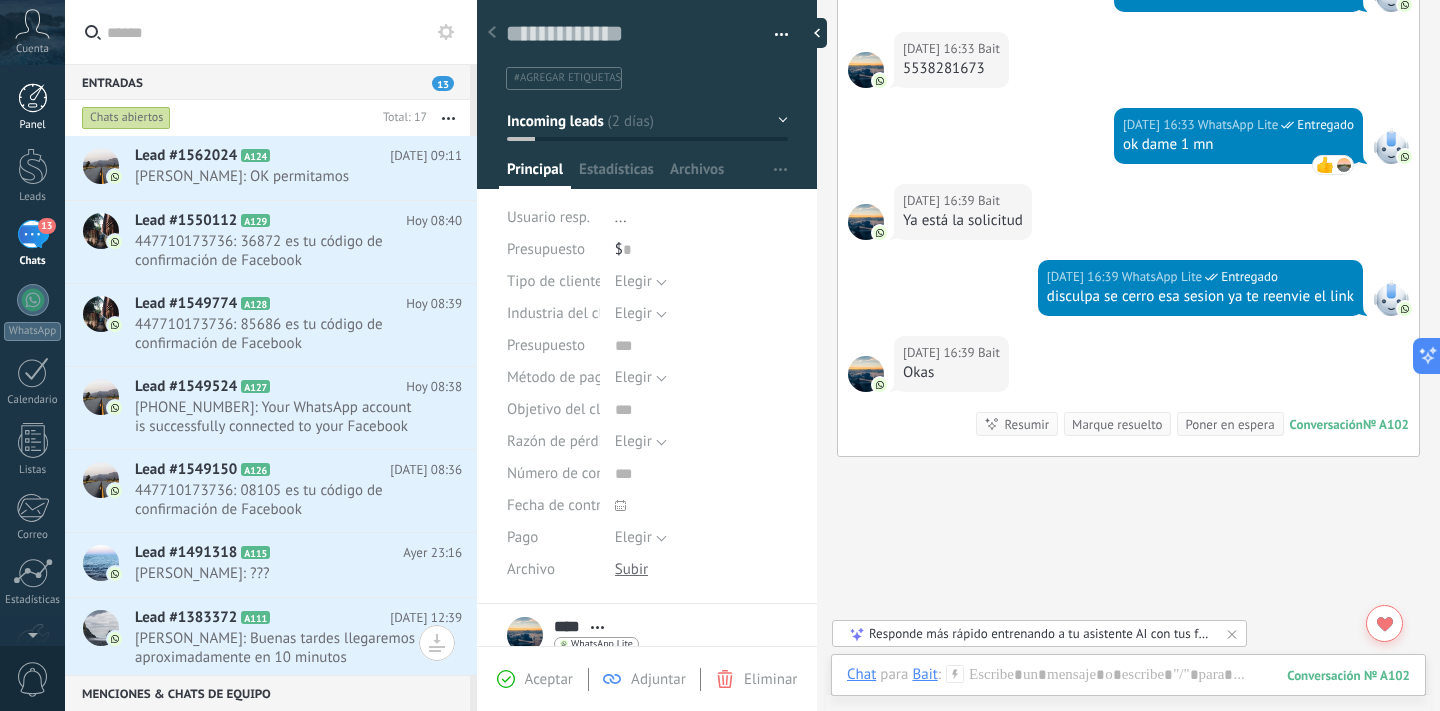 click at bounding box center (33, 98) 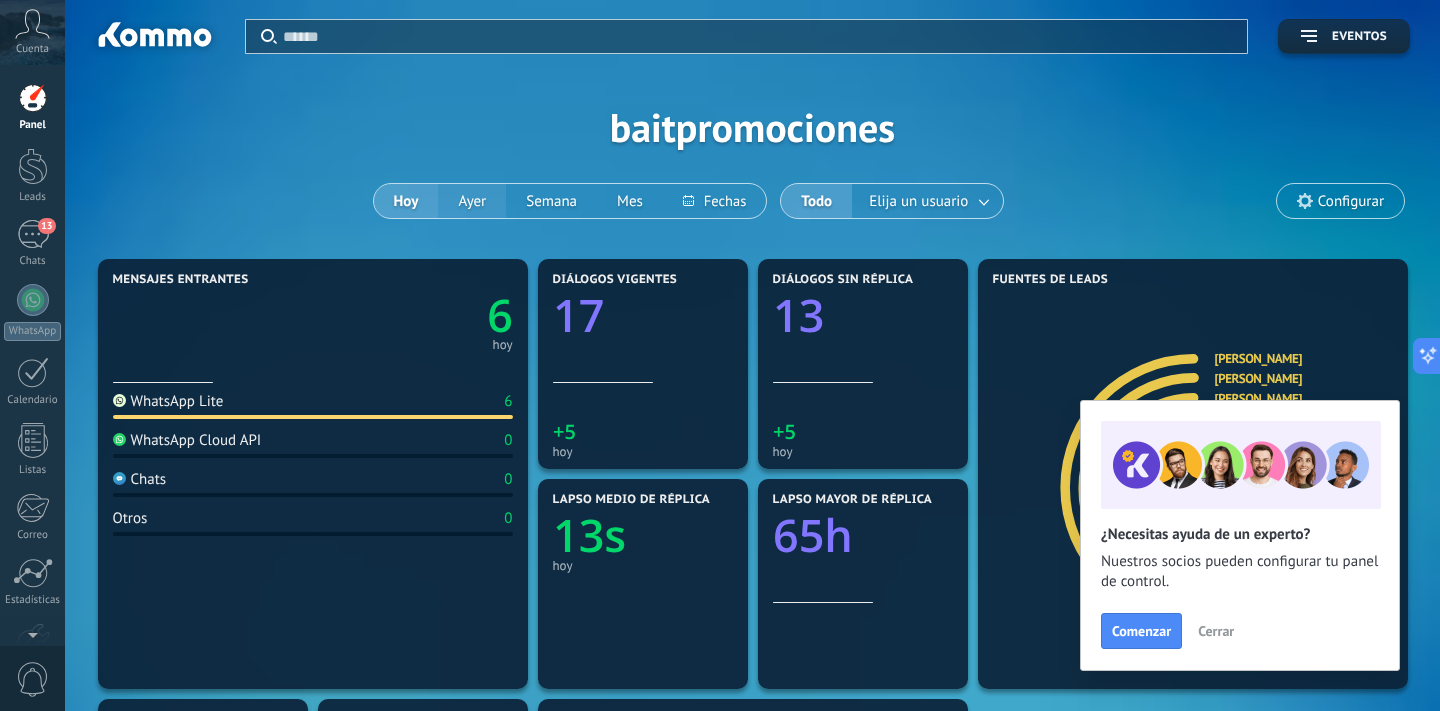 click on "Ayer" at bounding box center [472, 201] 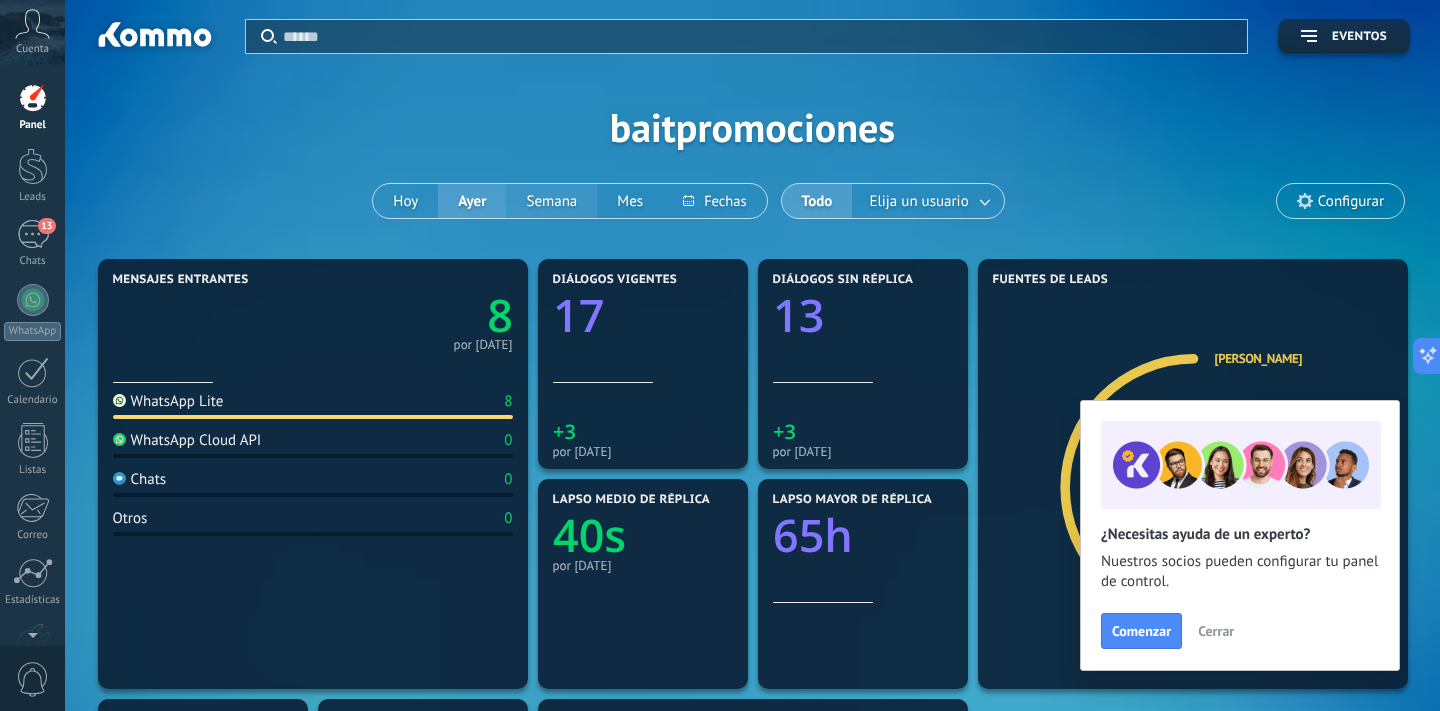 click on "Semana" at bounding box center (551, 201) 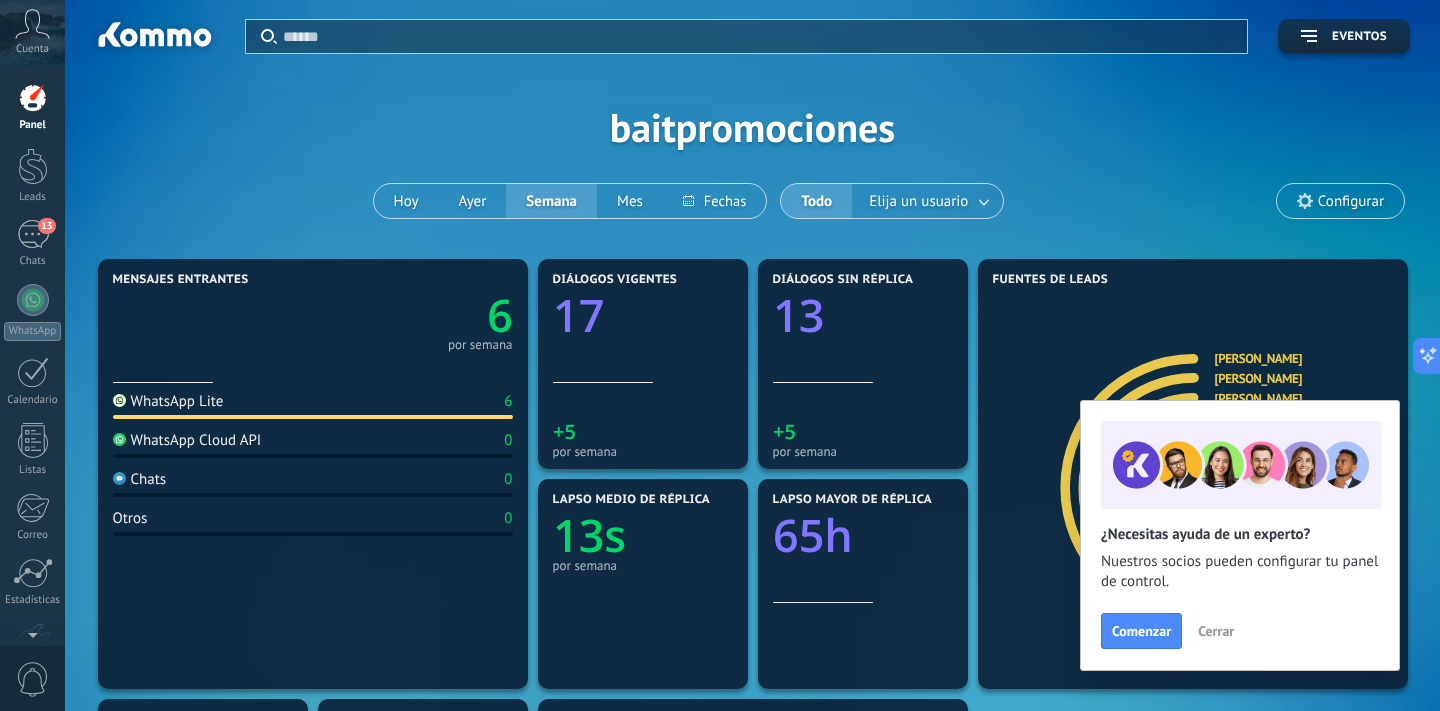 click on "Cerrar" at bounding box center [1216, 631] 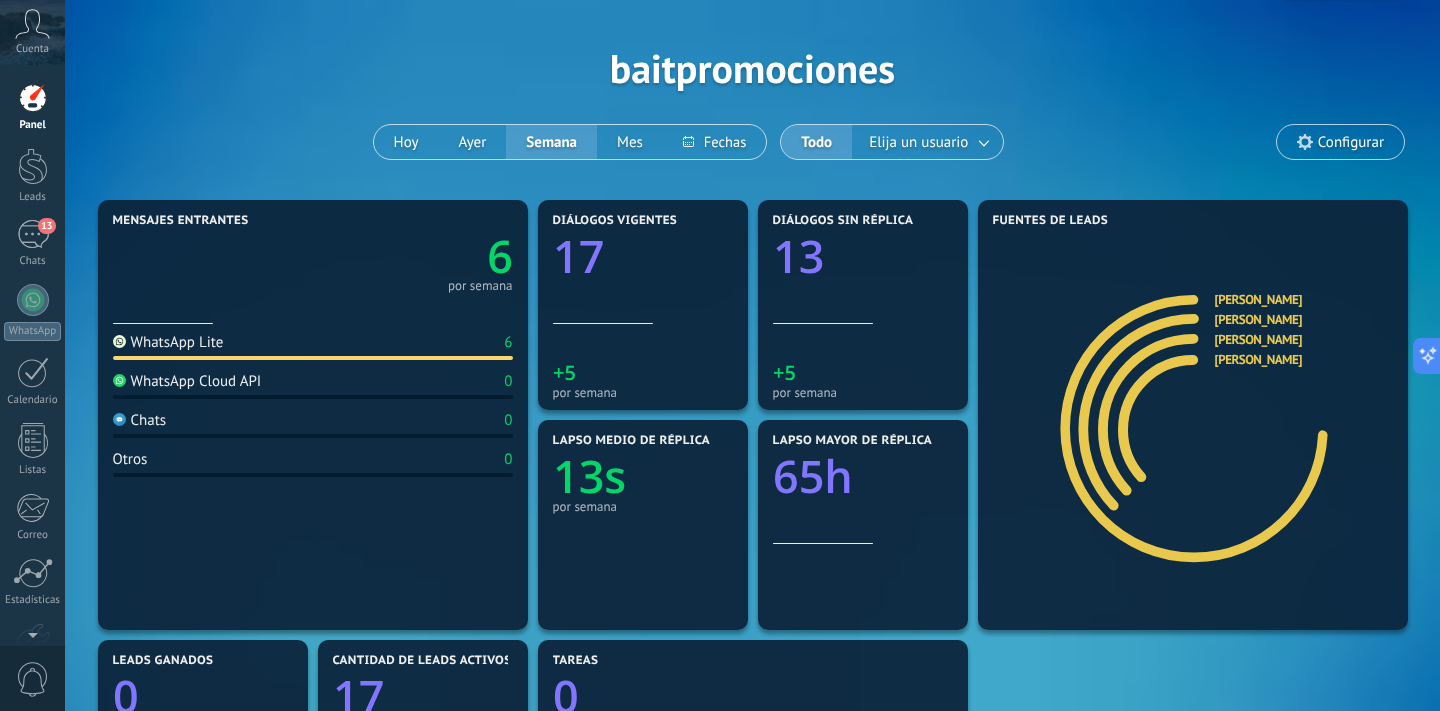 scroll, scrollTop: 64, scrollLeft: 0, axis: vertical 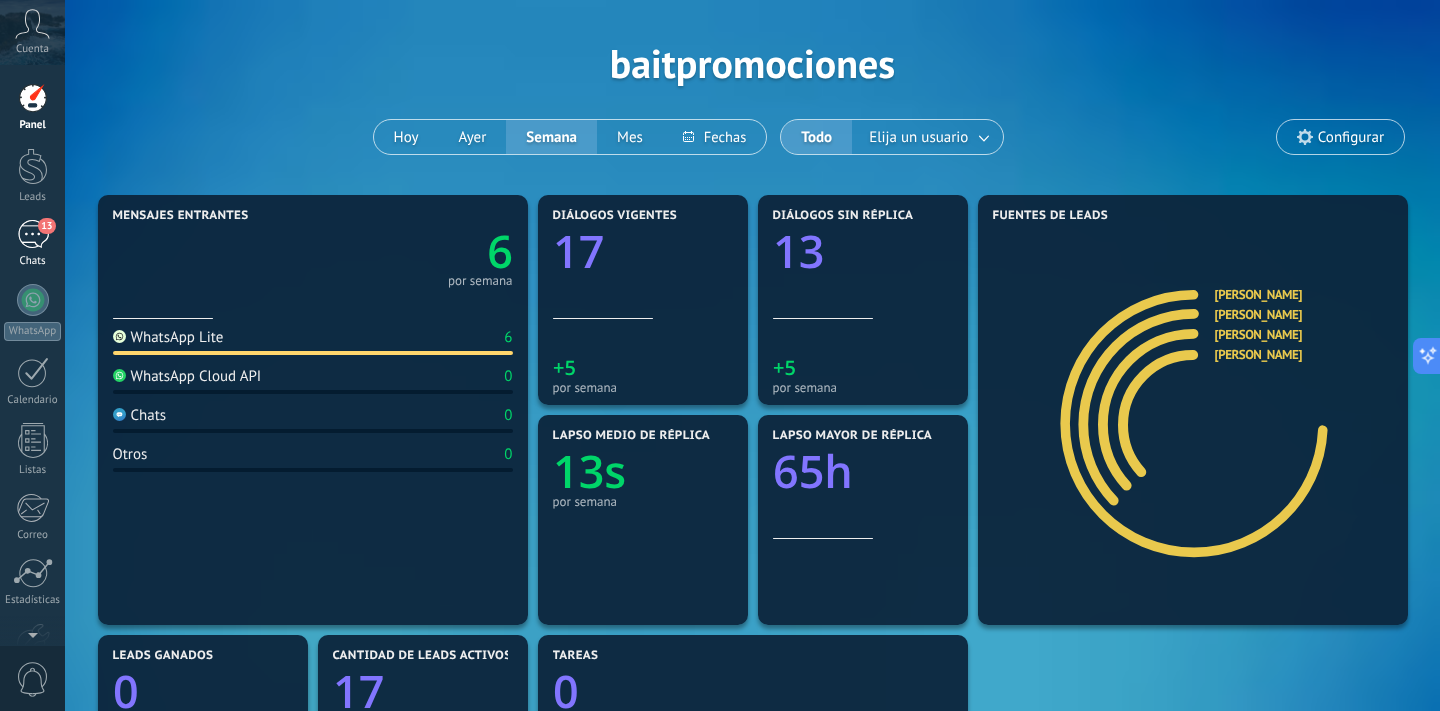 click on "13" at bounding box center [33, 234] 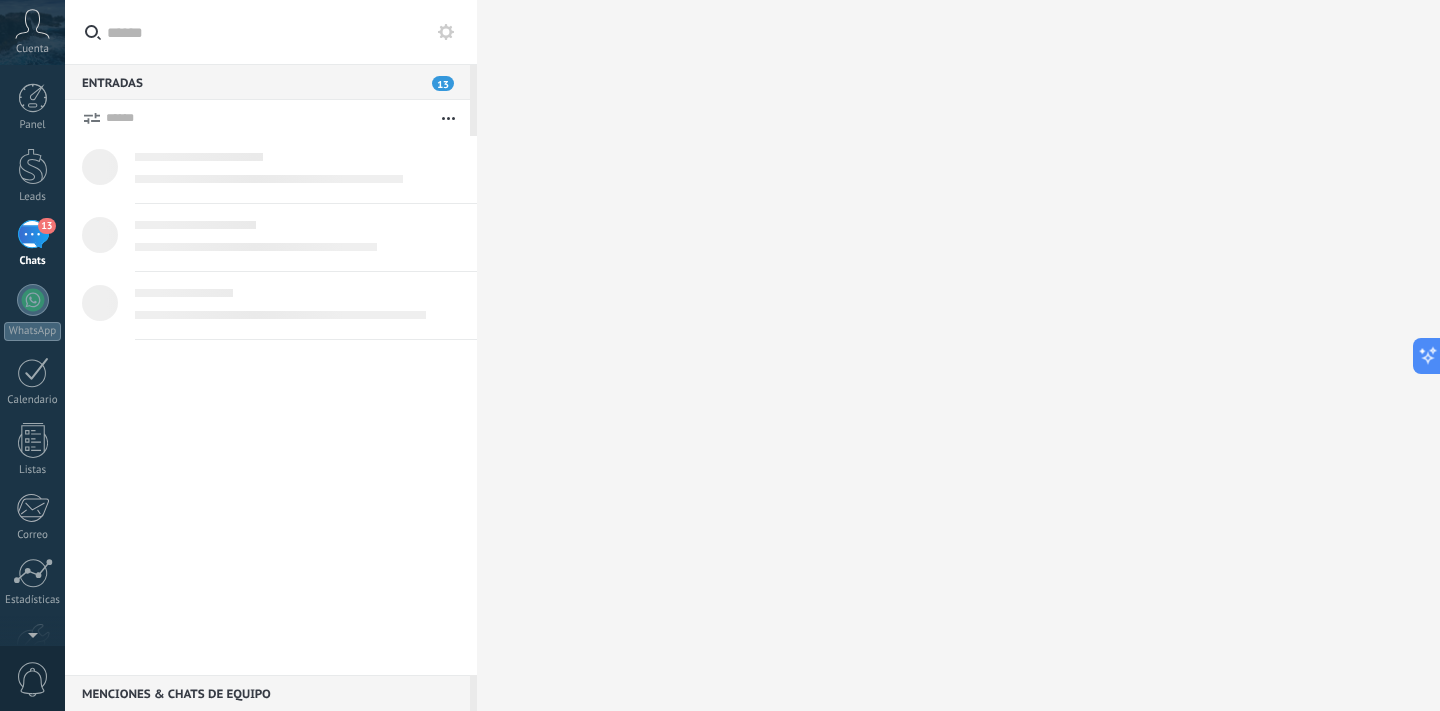 scroll, scrollTop: 0, scrollLeft: 0, axis: both 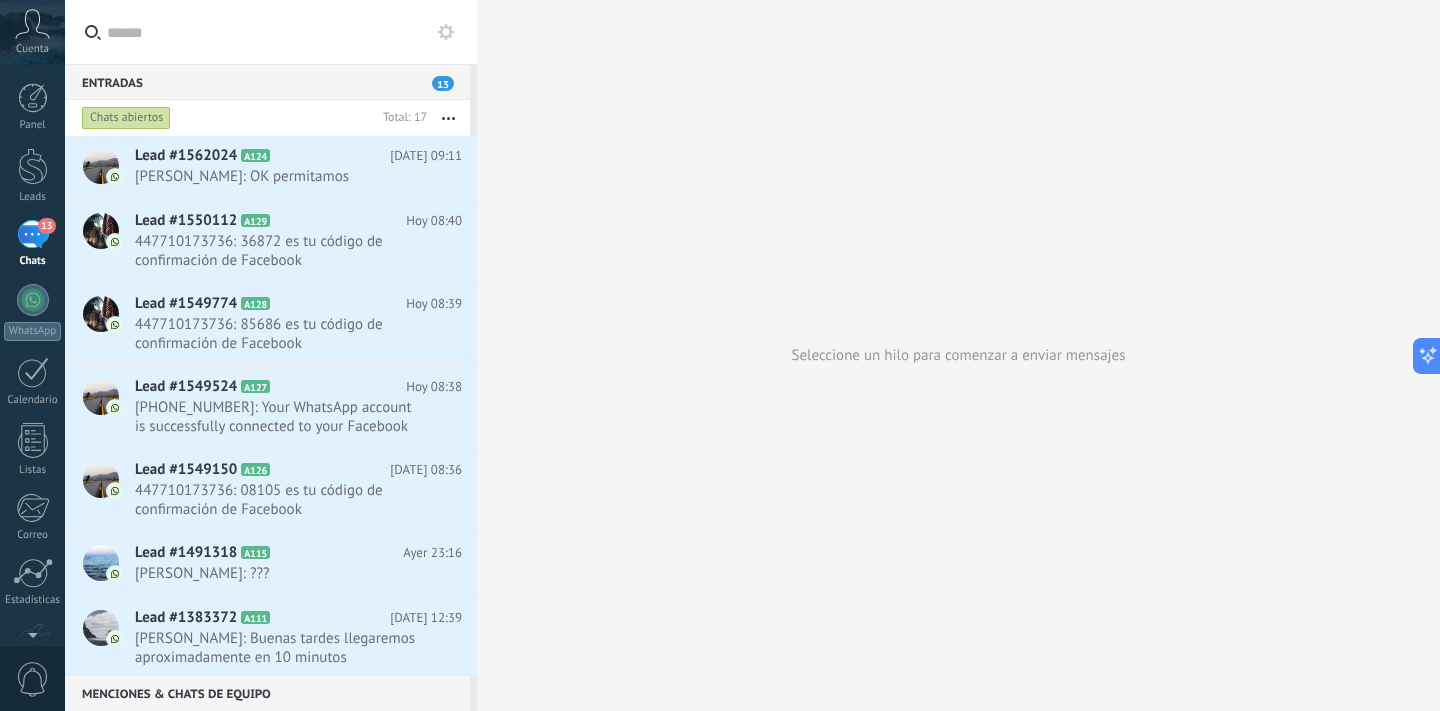 click on "Seleccione un hilo para comenzar a enviar mensajes" at bounding box center [958, 355] 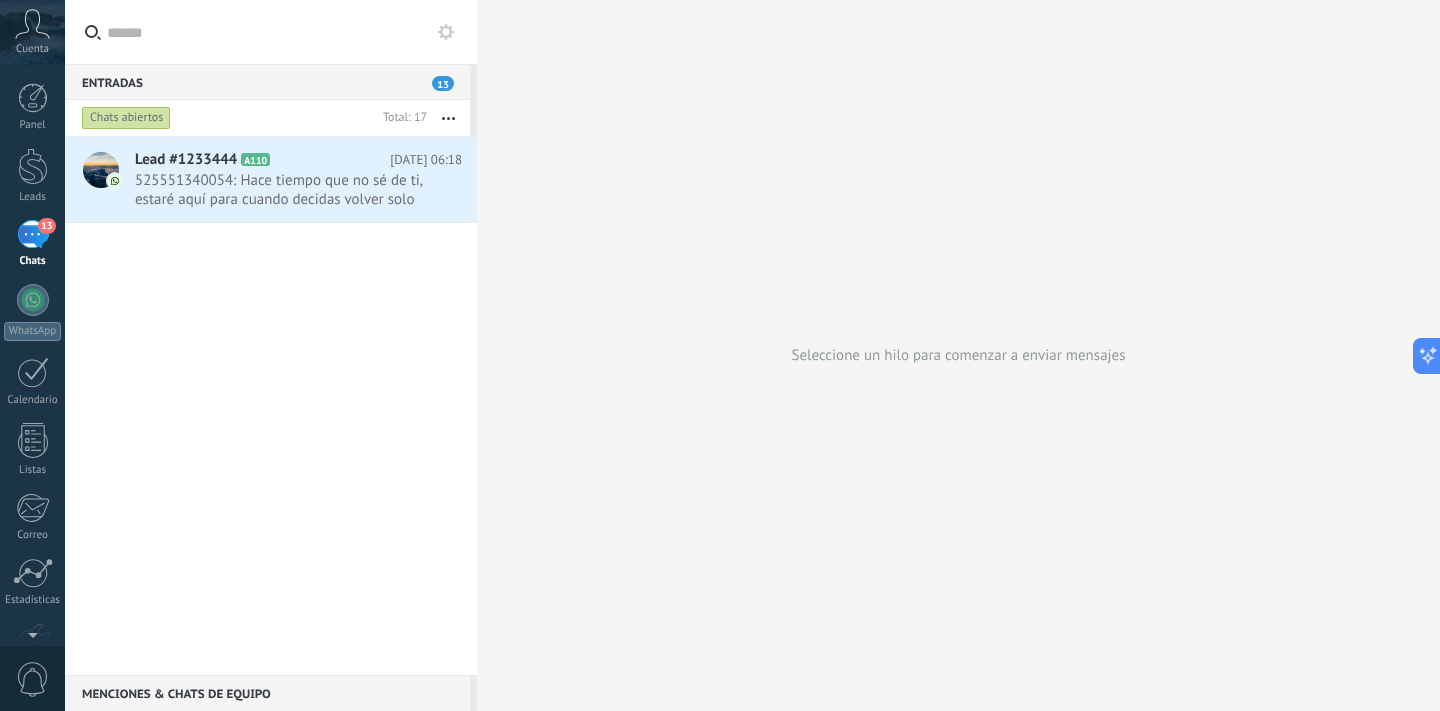 scroll, scrollTop: 0, scrollLeft: 0, axis: both 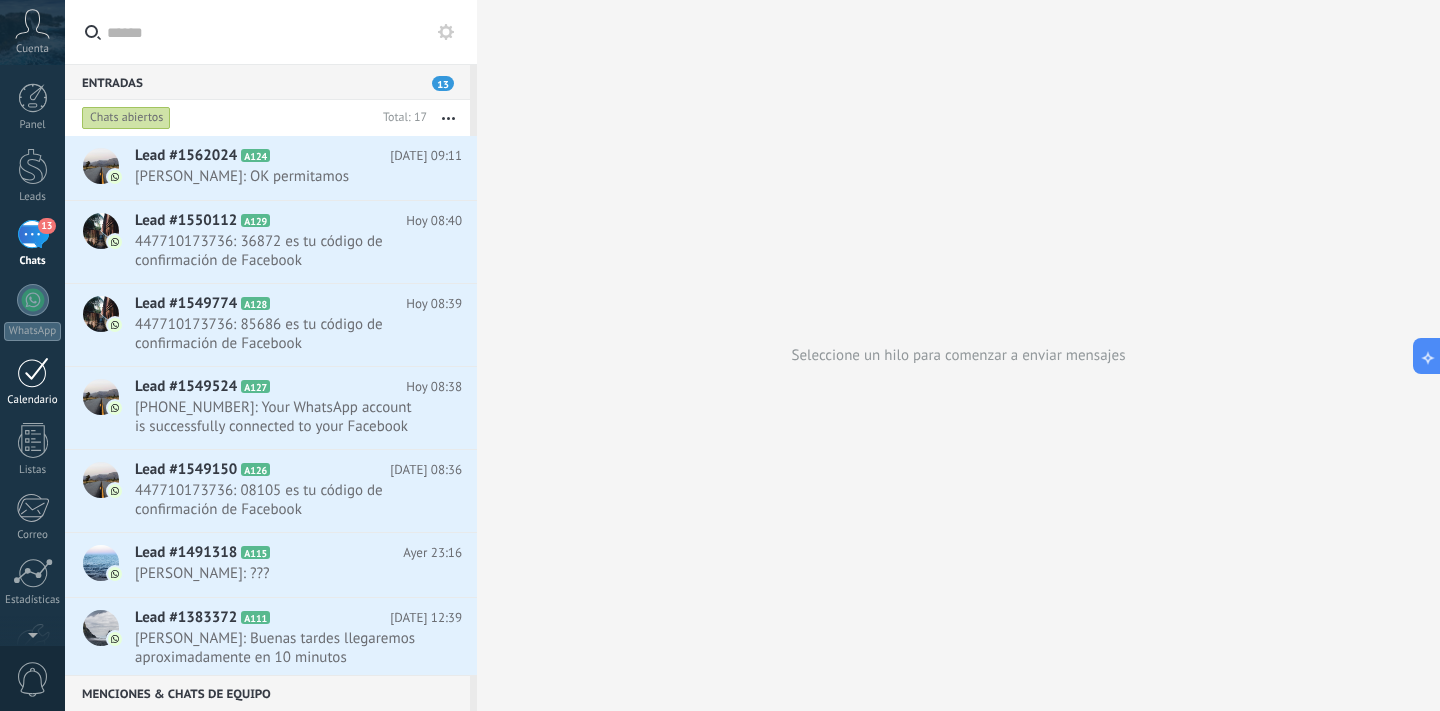 click at bounding box center [33, 372] 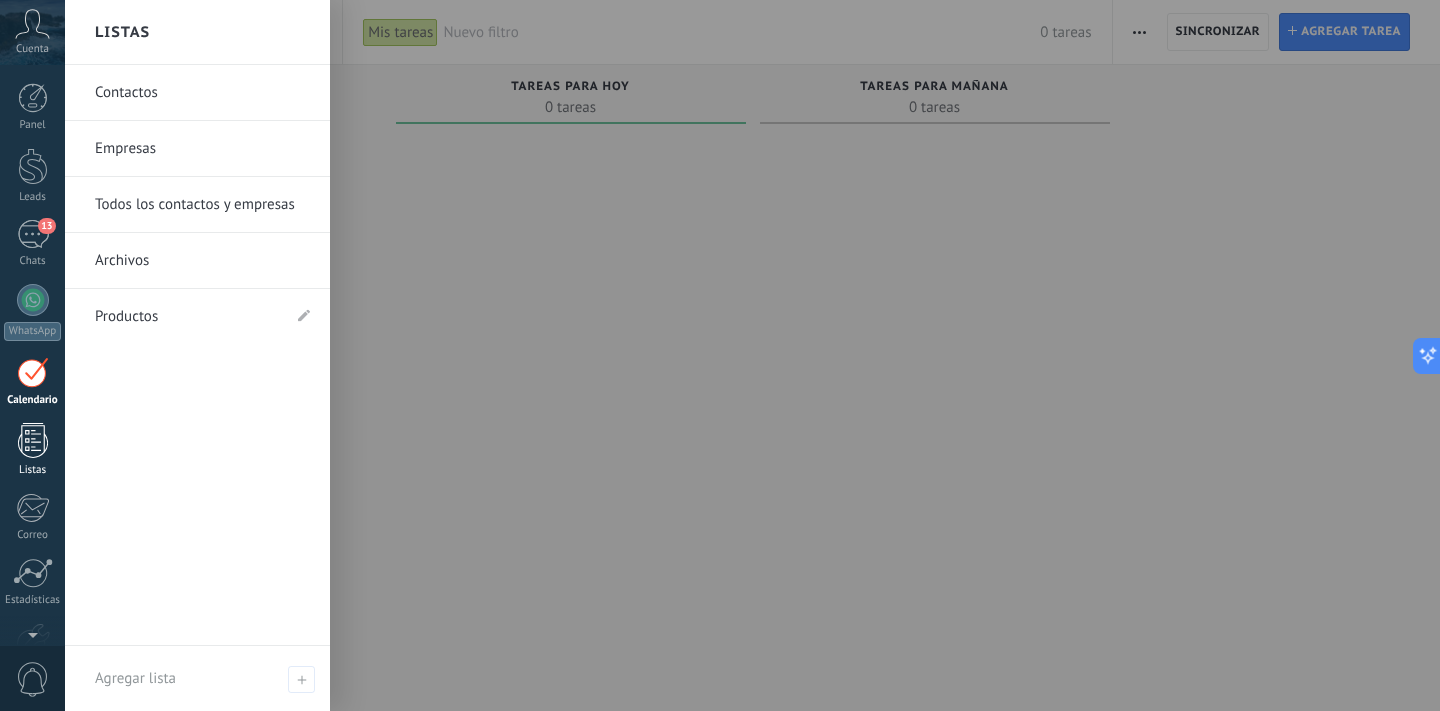 click at bounding box center [33, 440] 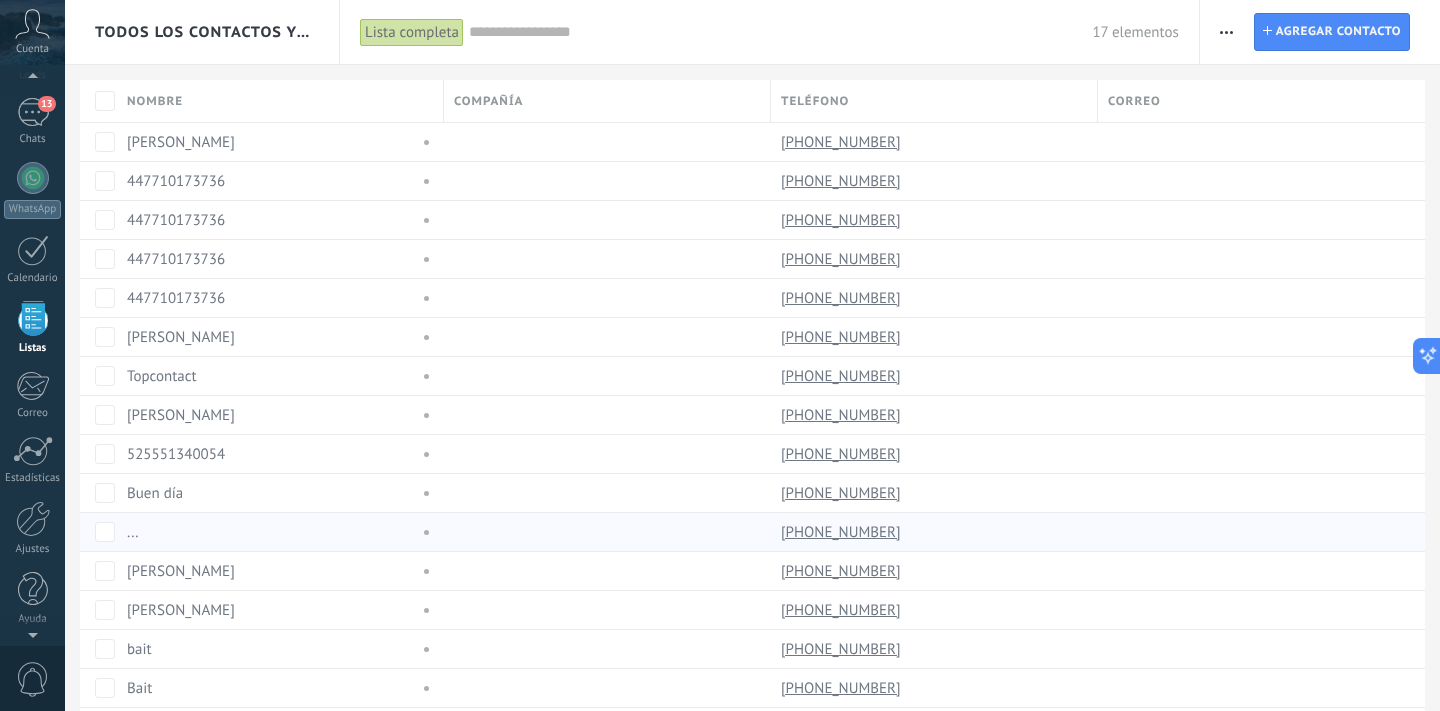 scroll, scrollTop: 52, scrollLeft: 0, axis: vertical 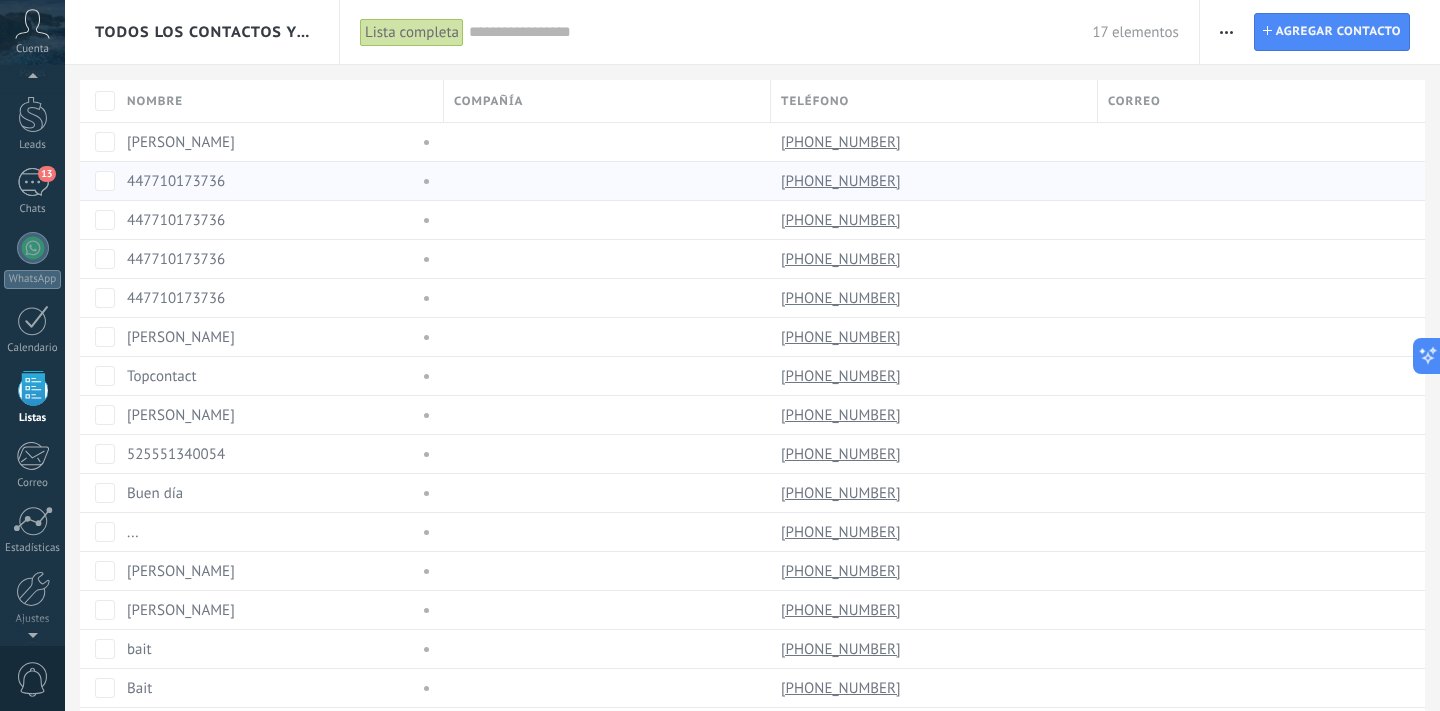 click on "447710173736" at bounding box center [176, 181] 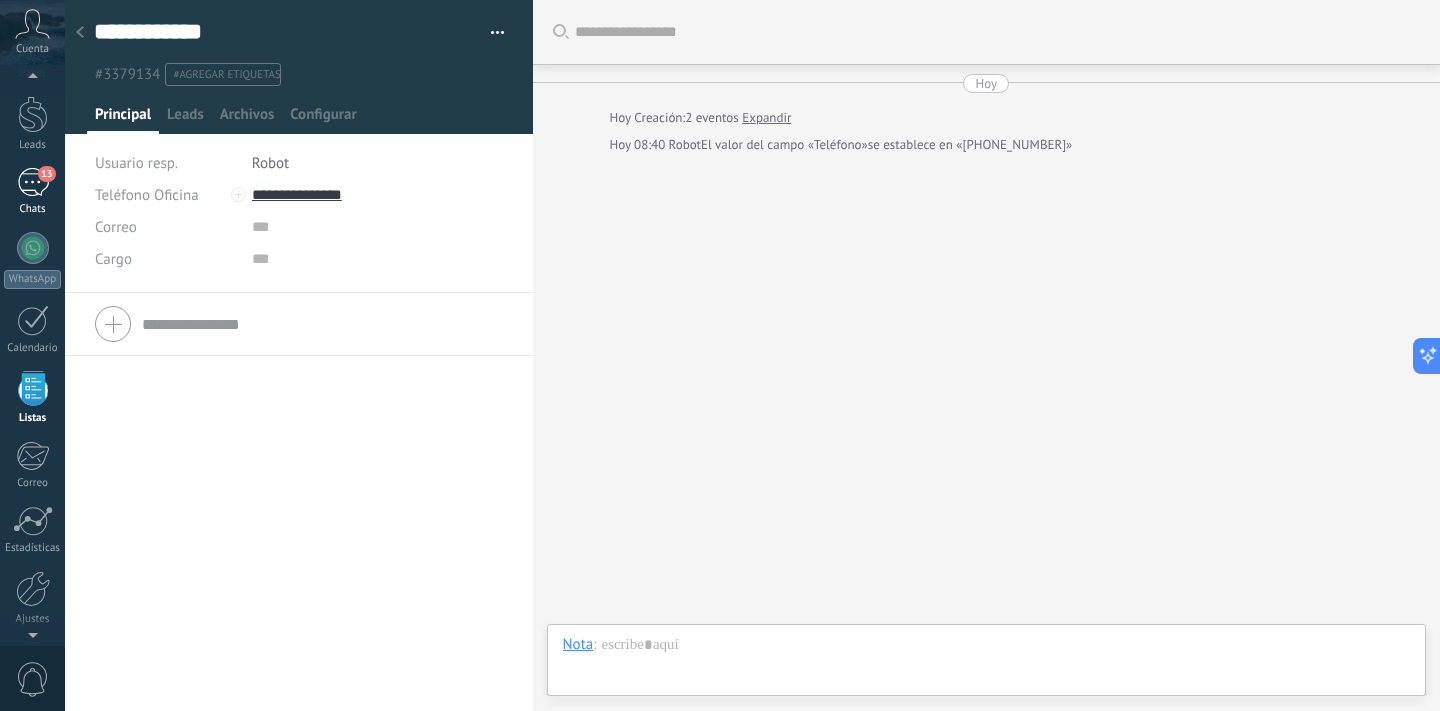 click on "13" at bounding box center [33, 182] 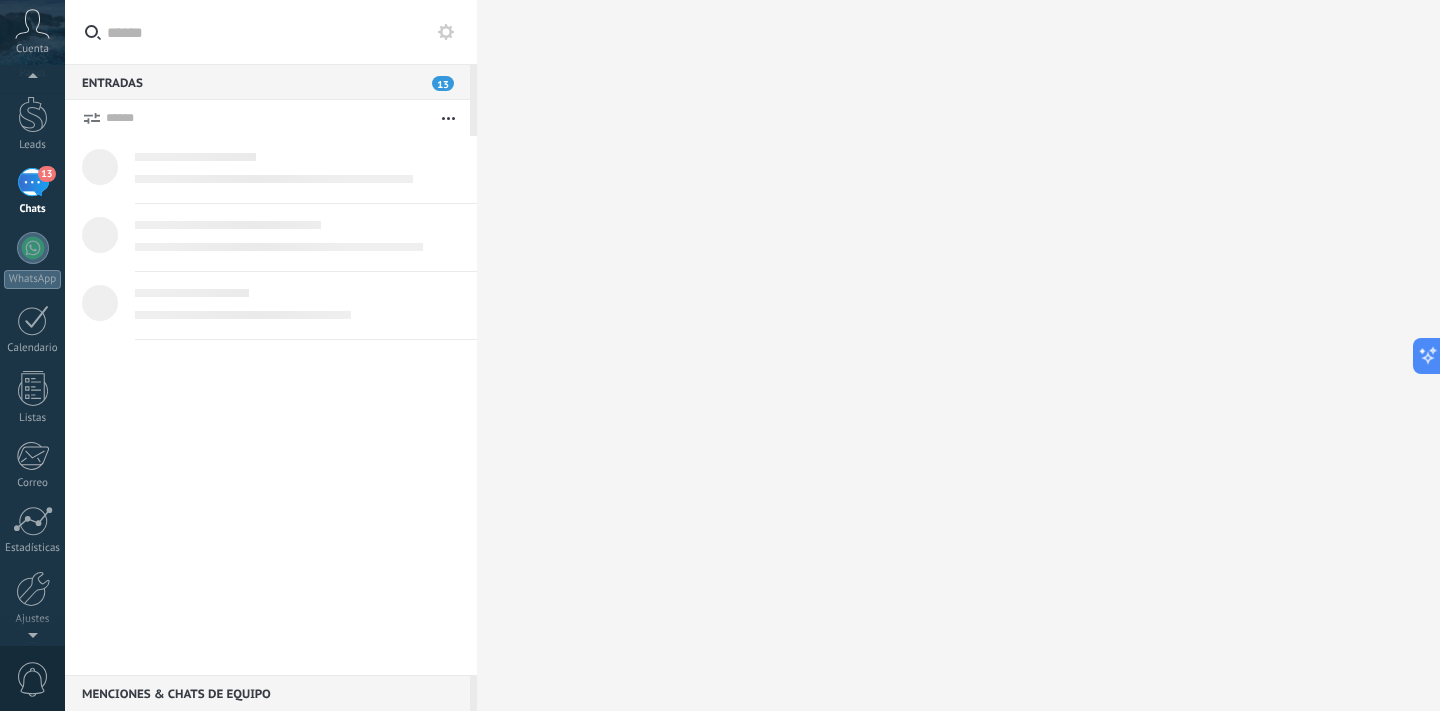 scroll, scrollTop: 0, scrollLeft: 0, axis: both 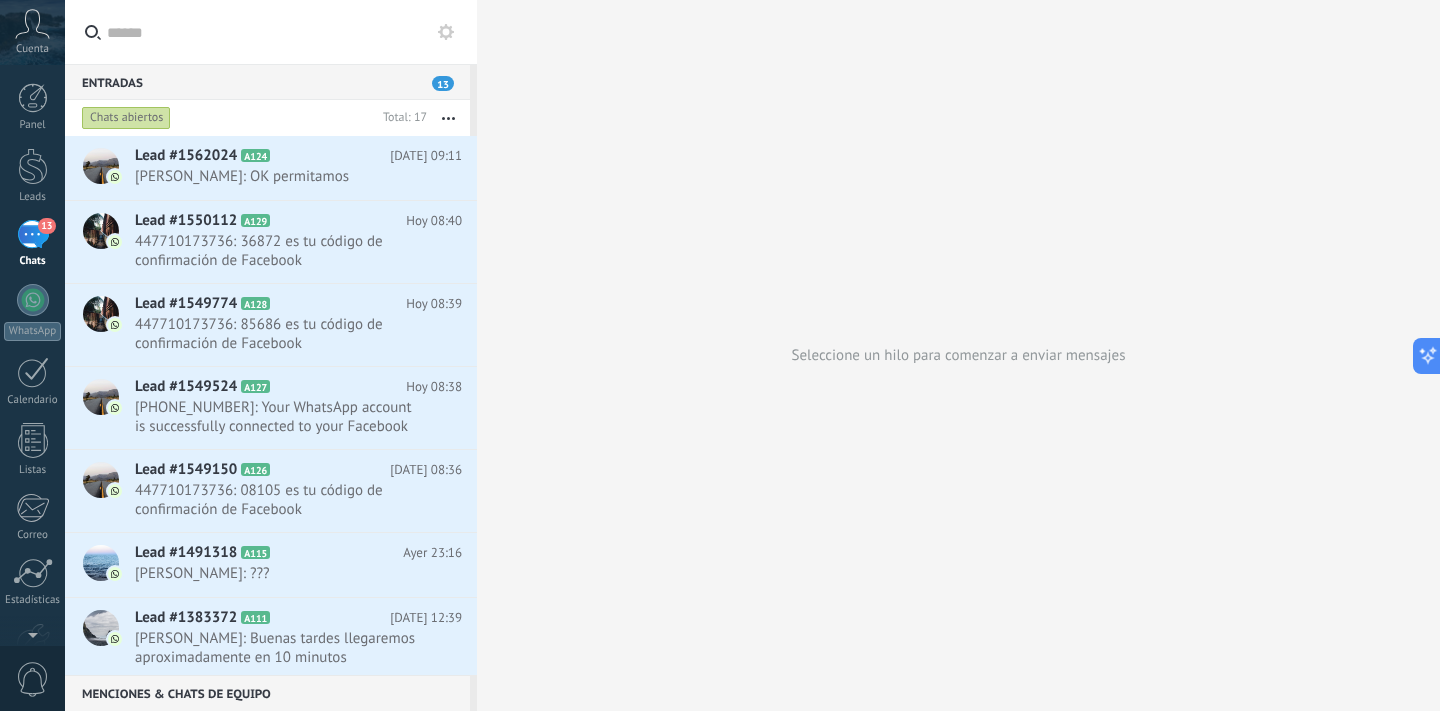 click on "Seleccione un hilo para comenzar a enviar mensajes" at bounding box center (958, 355) 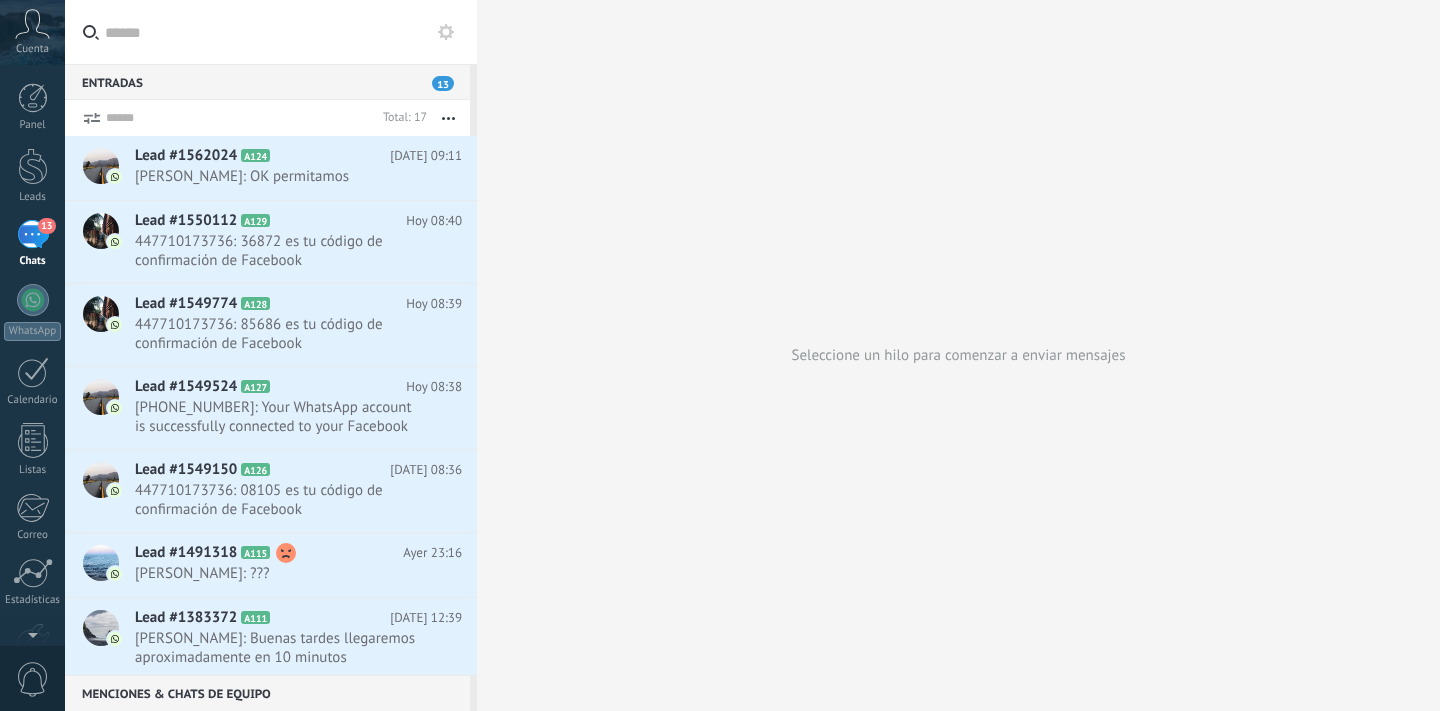 scroll, scrollTop: 0, scrollLeft: 0, axis: both 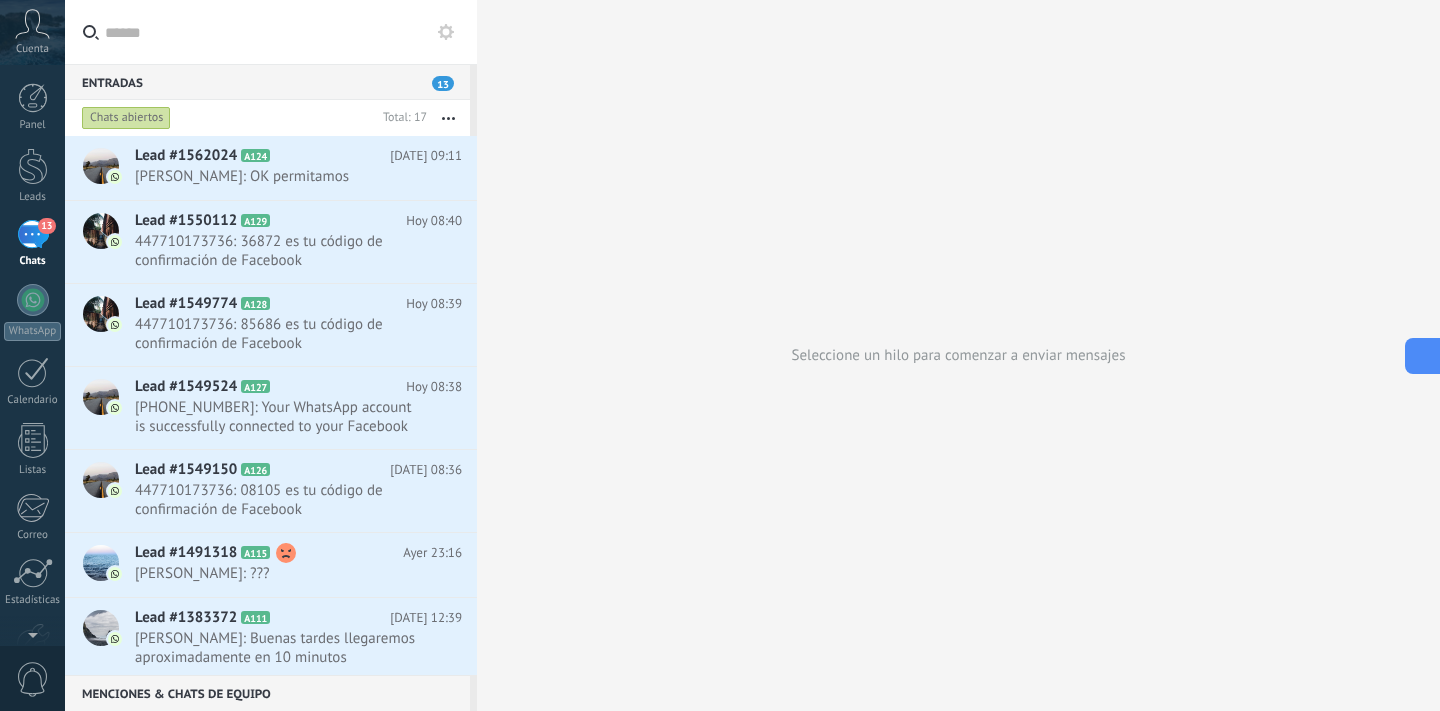 click 